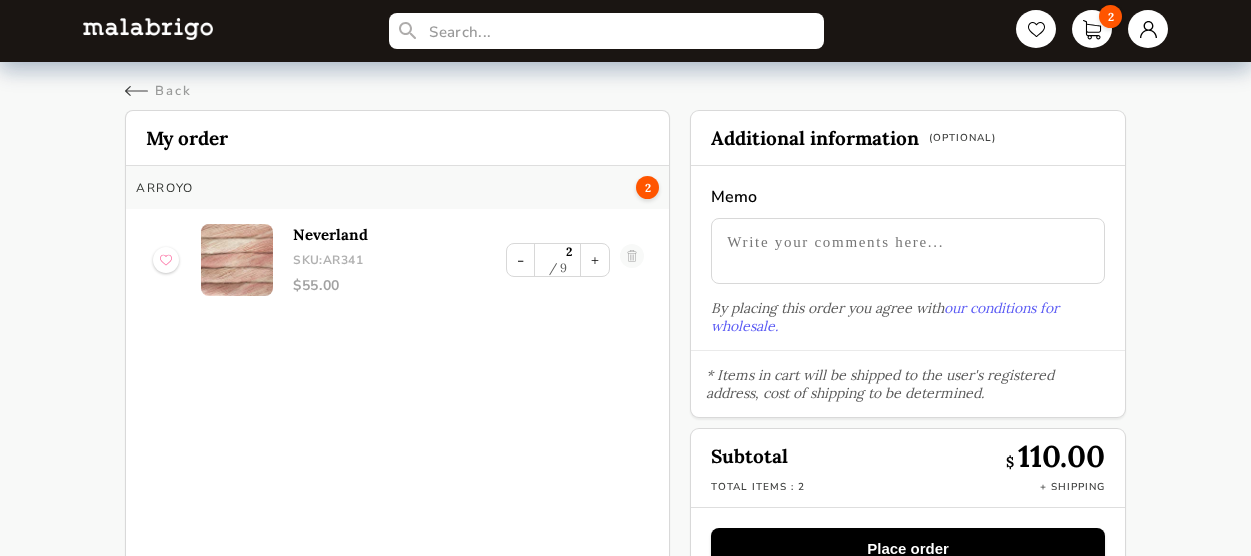 scroll, scrollTop: 0, scrollLeft: 0, axis: both 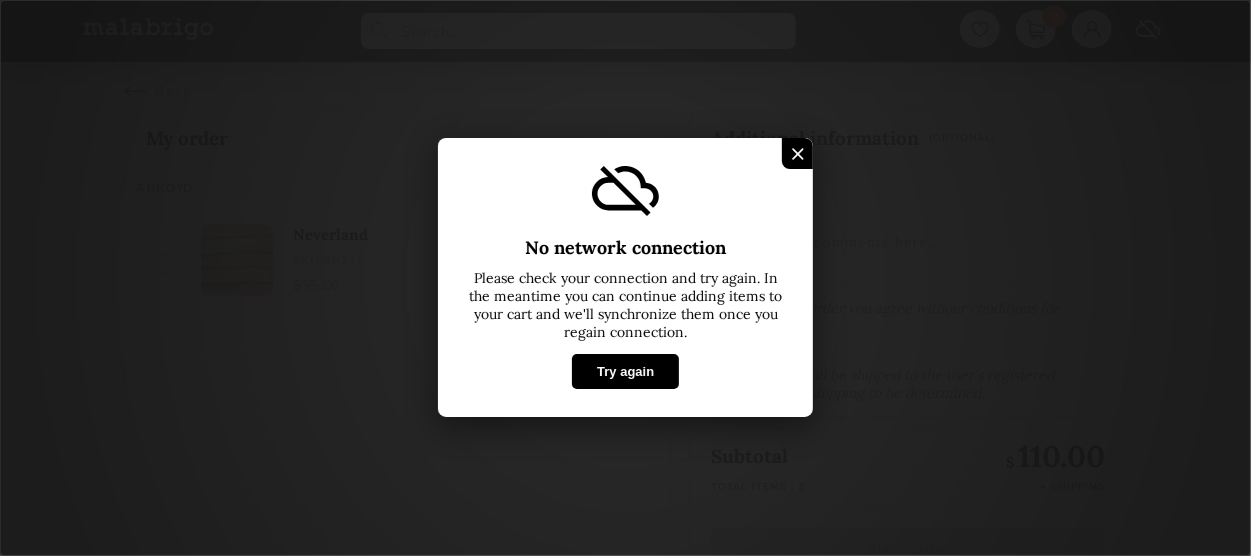 click on "Try again" at bounding box center (625, 372) 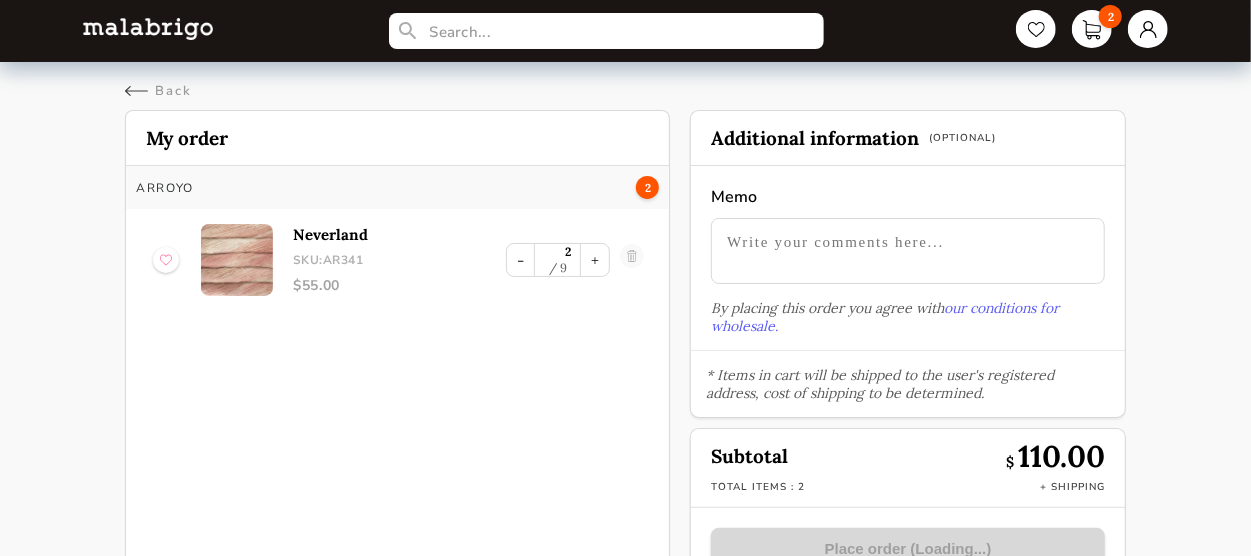 click at bounding box center (148, 28) 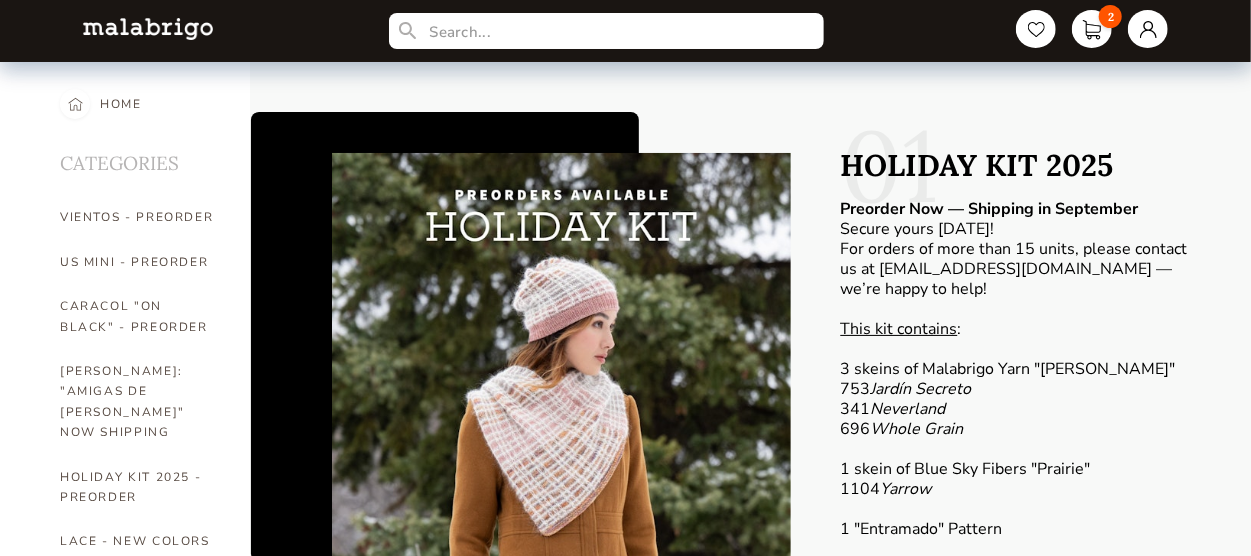 click on "ARROYO" at bounding box center [140, 630] 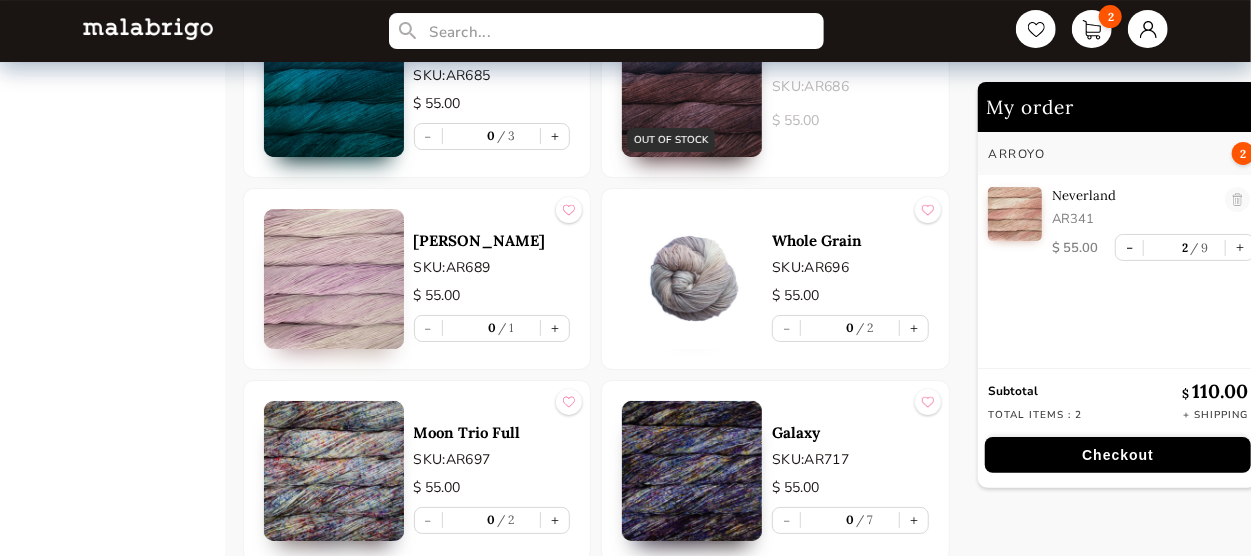 scroll, scrollTop: 7381, scrollLeft: 0, axis: vertical 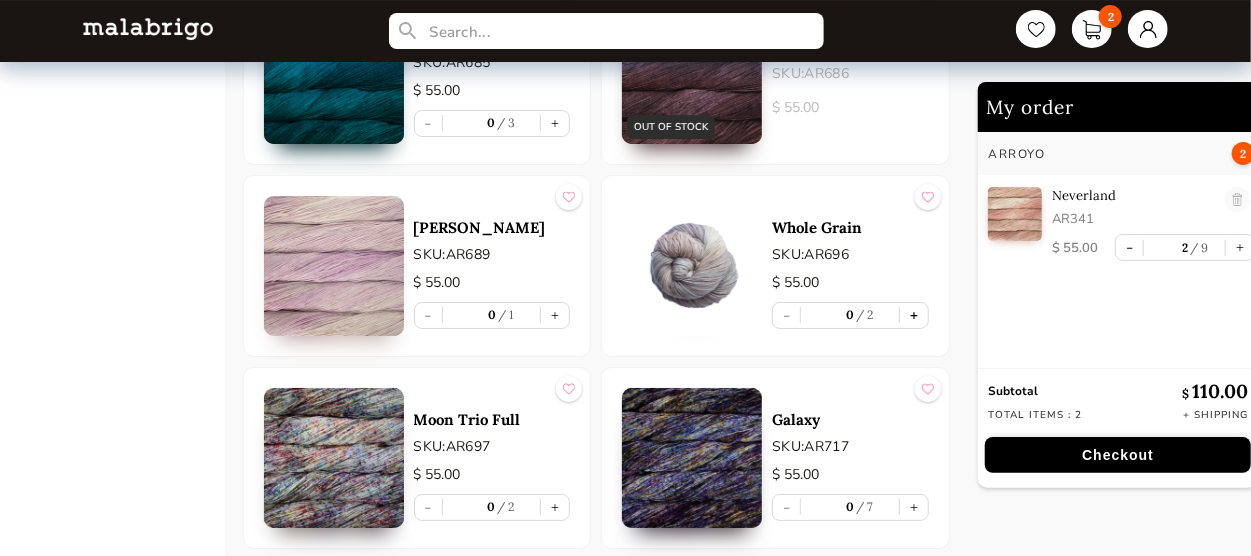 click on "+" at bounding box center [914, 315] 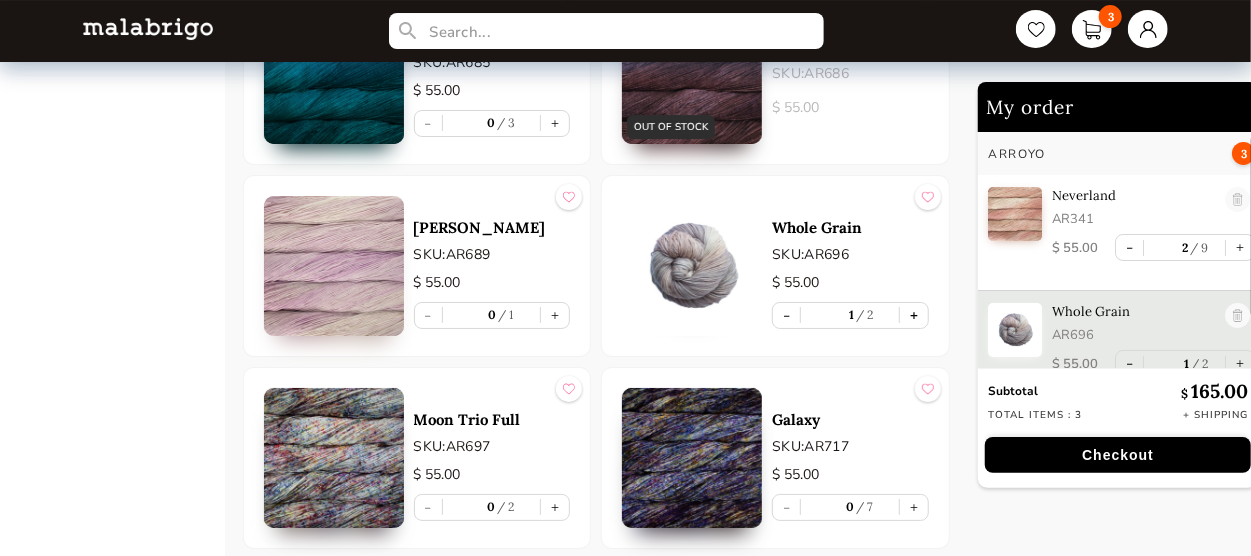 scroll, scrollTop: 6, scrollLeft: 0, axis: vertical 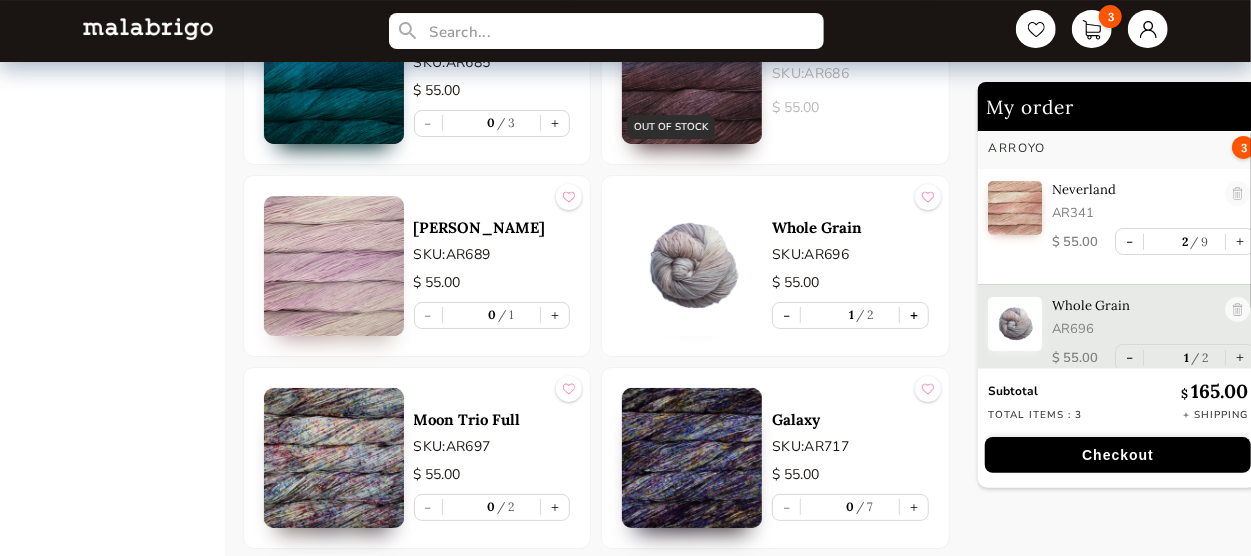 click on "+" at bounding box center [914, 315] 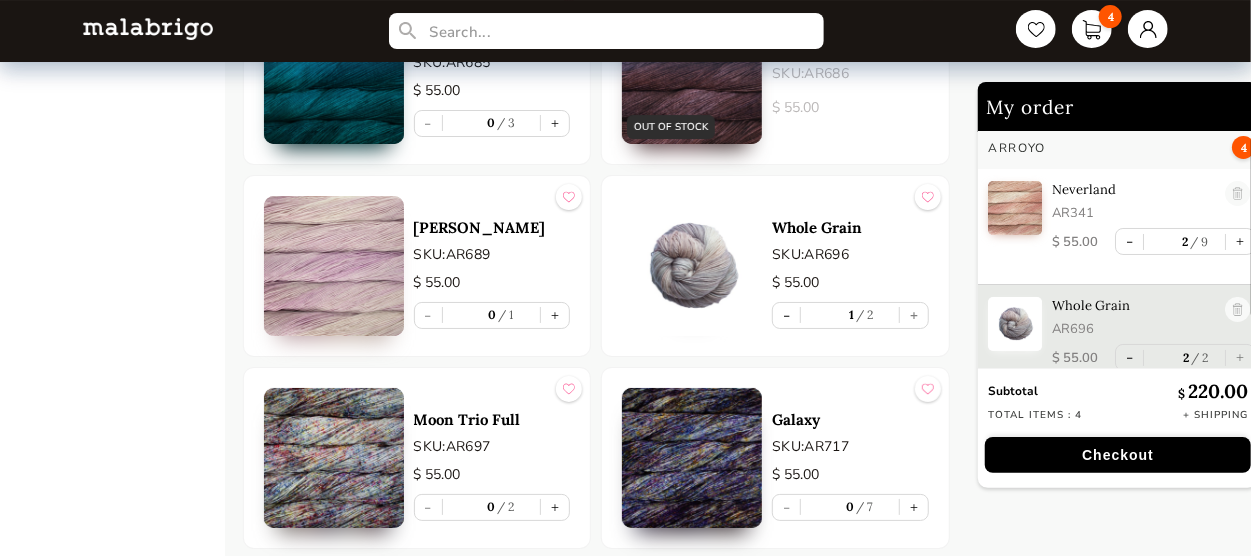 type on "2" 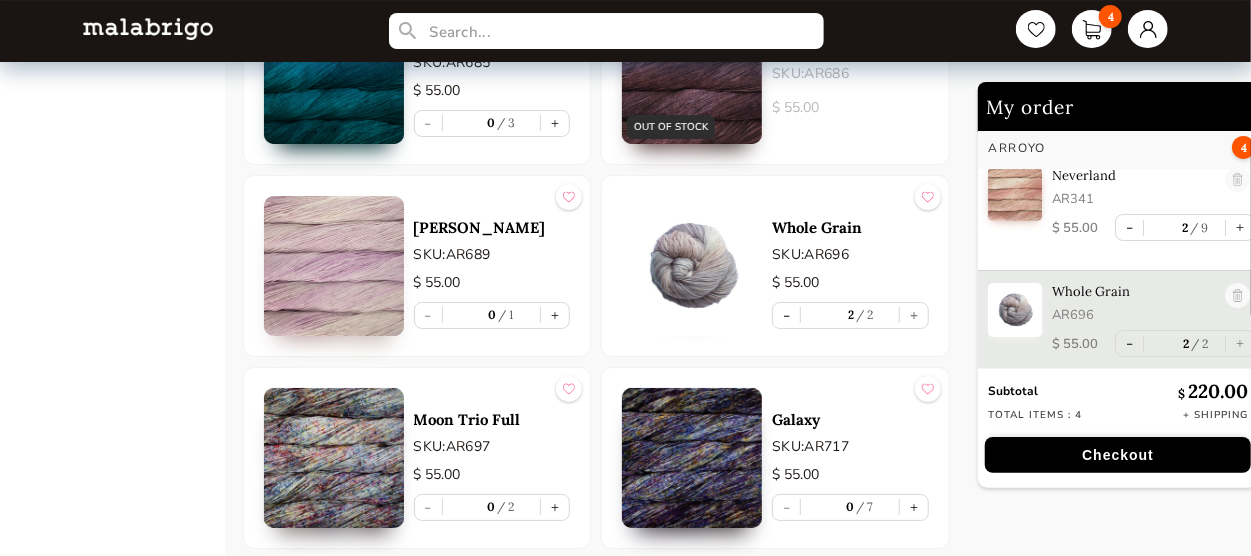 scroll, scrollTop: 32, scrollLeft: 0, axis: vertical 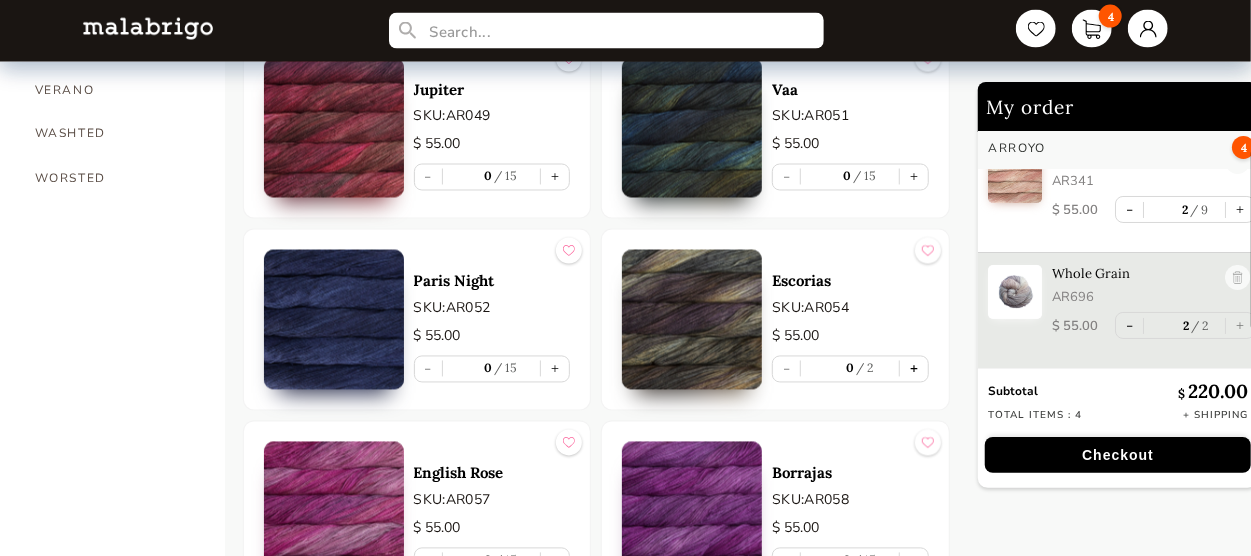 click on "+" at bounding box center [914, 369] 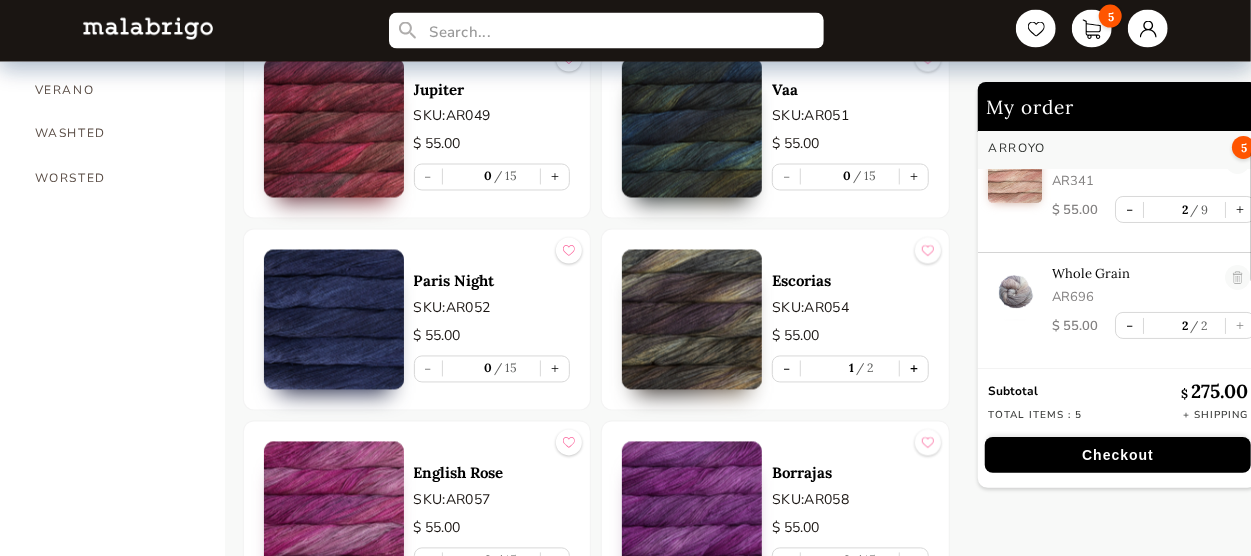 click on "+" at bounding box center [914, 369] 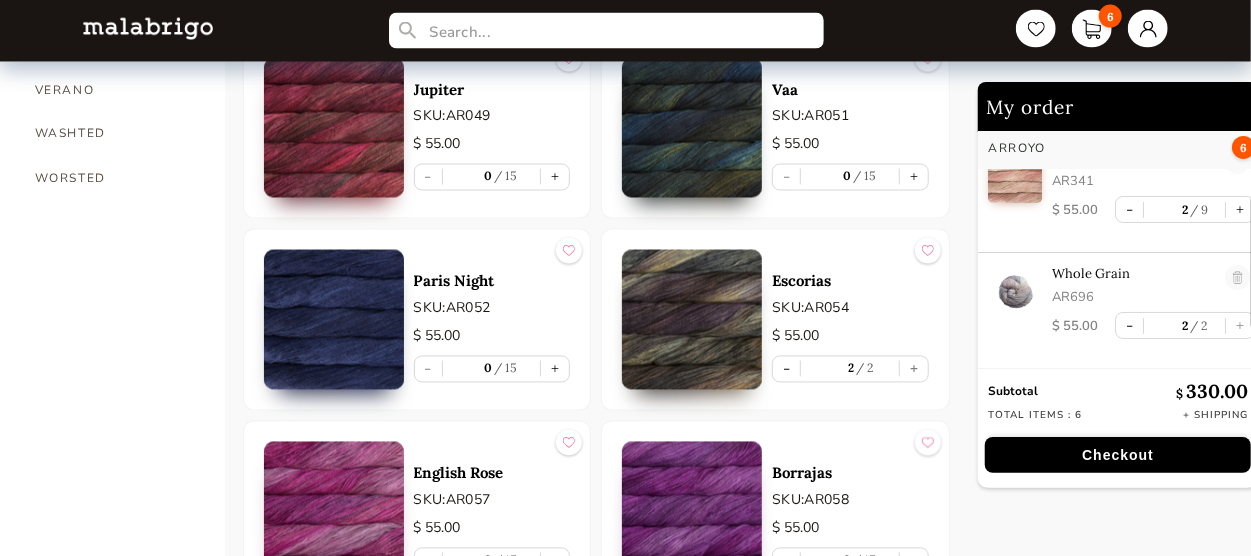 scroll, scrollTop: 148, scrollLeft: 0, axis: vertical 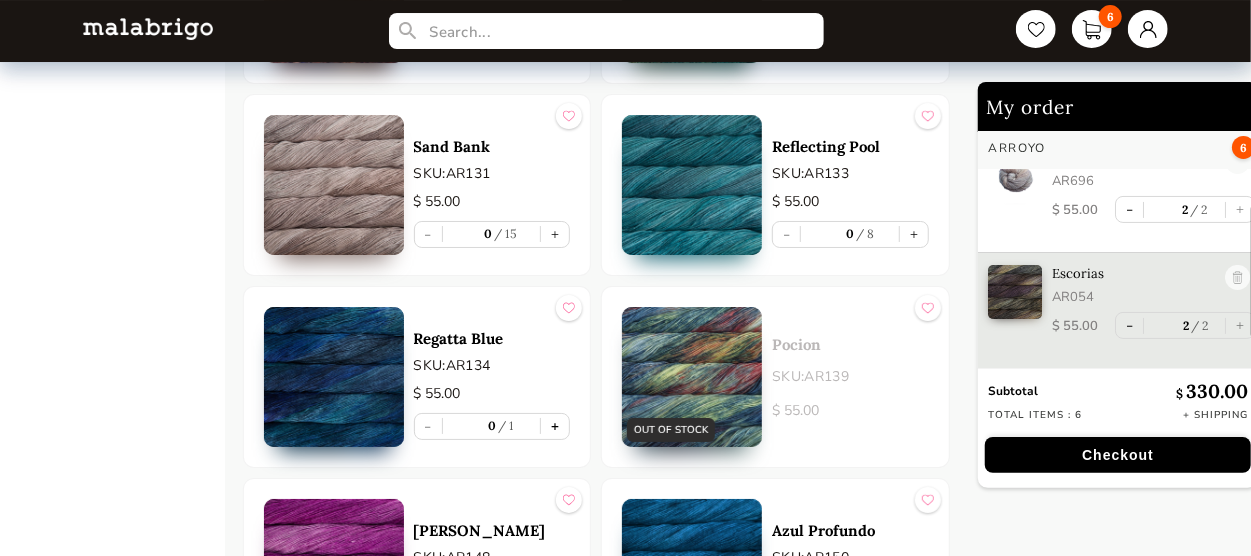 click on "+" at bounding box center (555, 426) 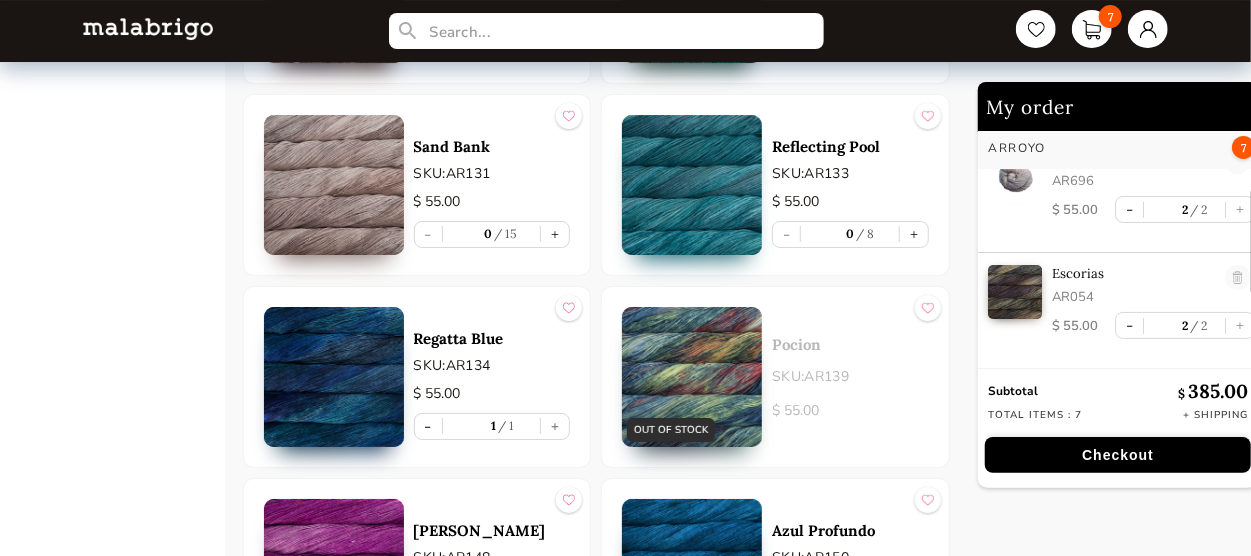type on "1" 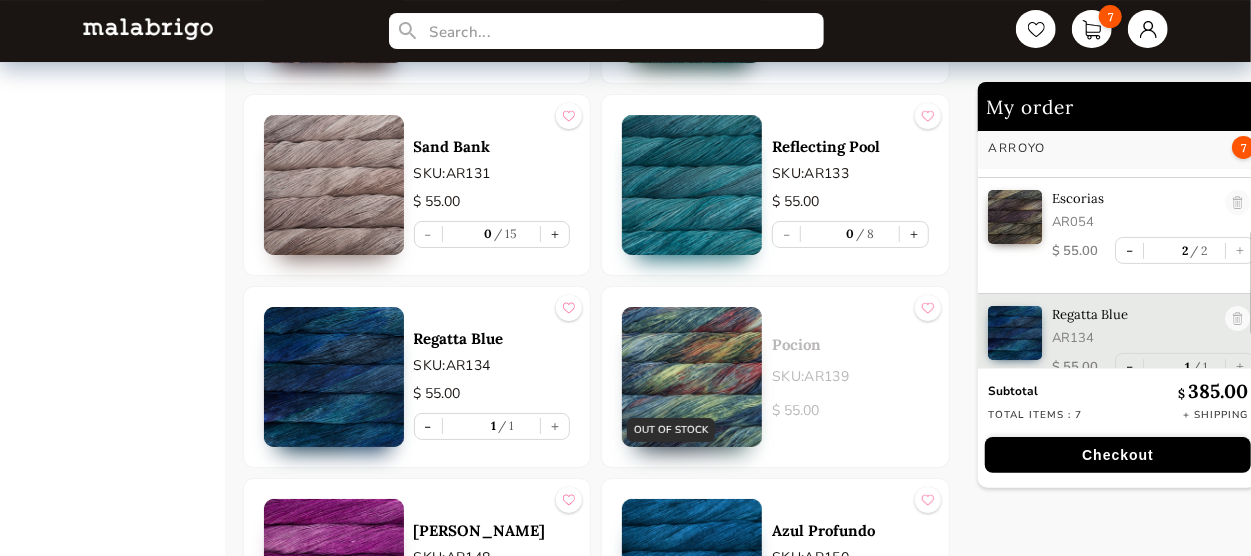 scroll, scrollTop: 249, scrollLeft: 0, axis: vertical 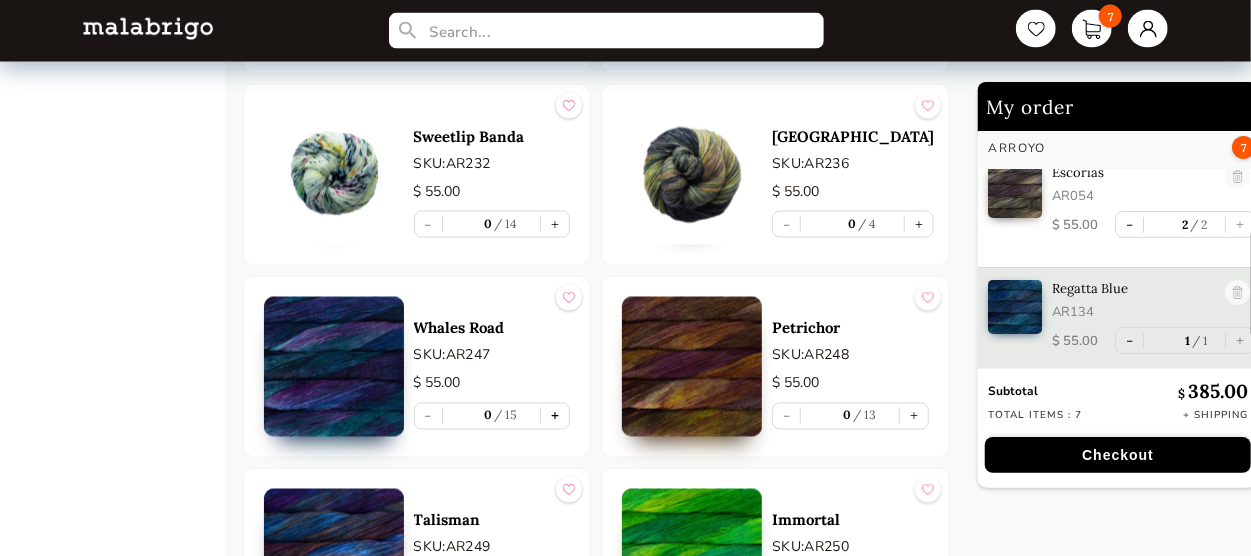 click on "+" at bounding box center [555, 416] 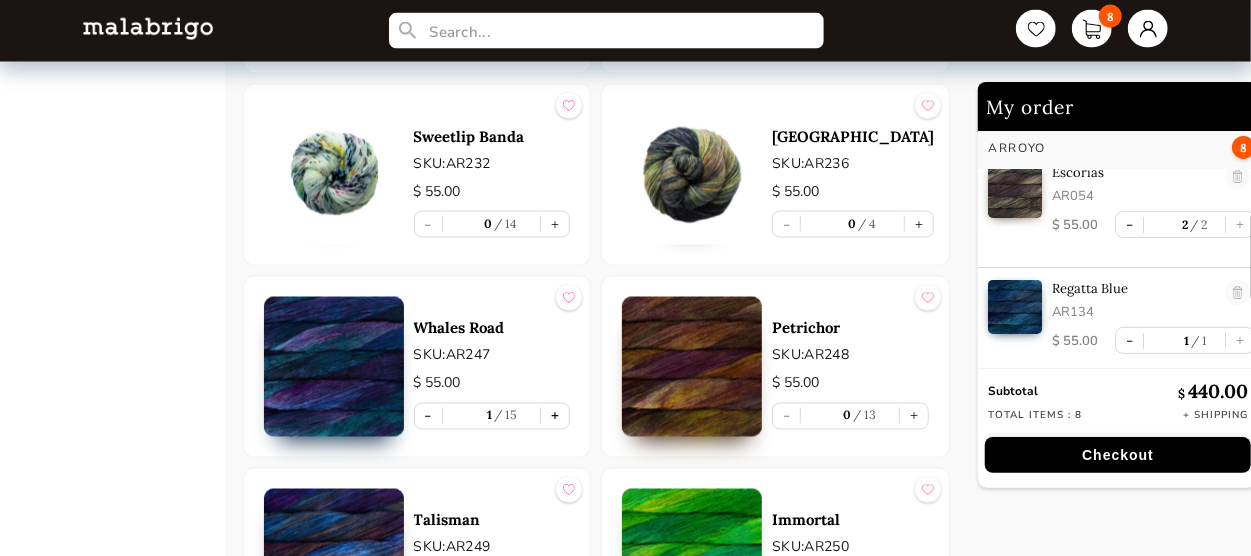 type on "1" 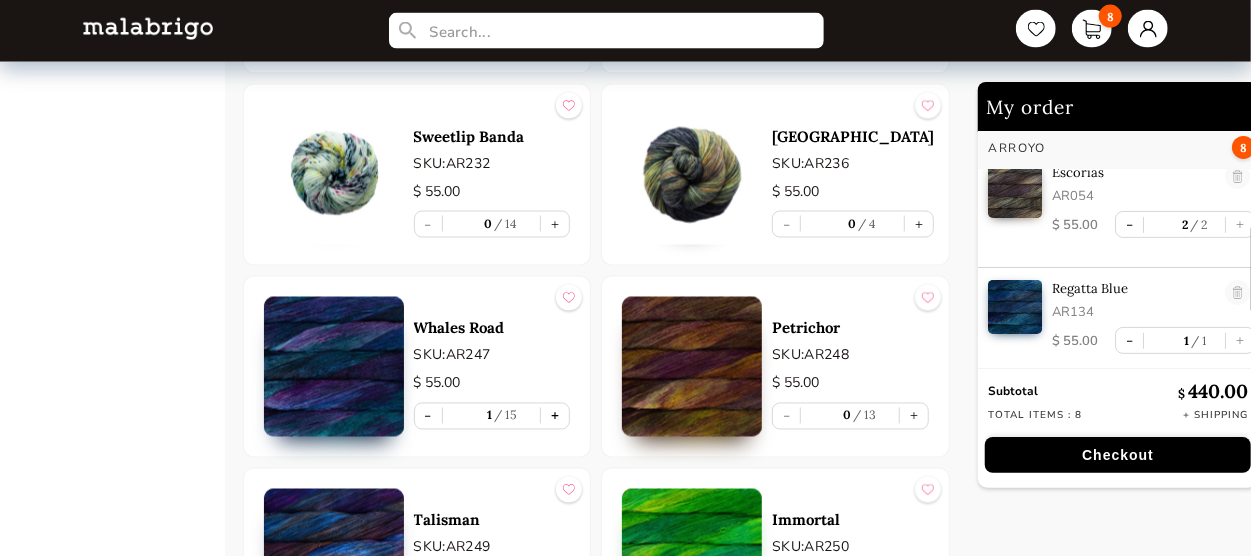 scroll, scrollTop: 362, scrollLeft: 0, axis: vertical 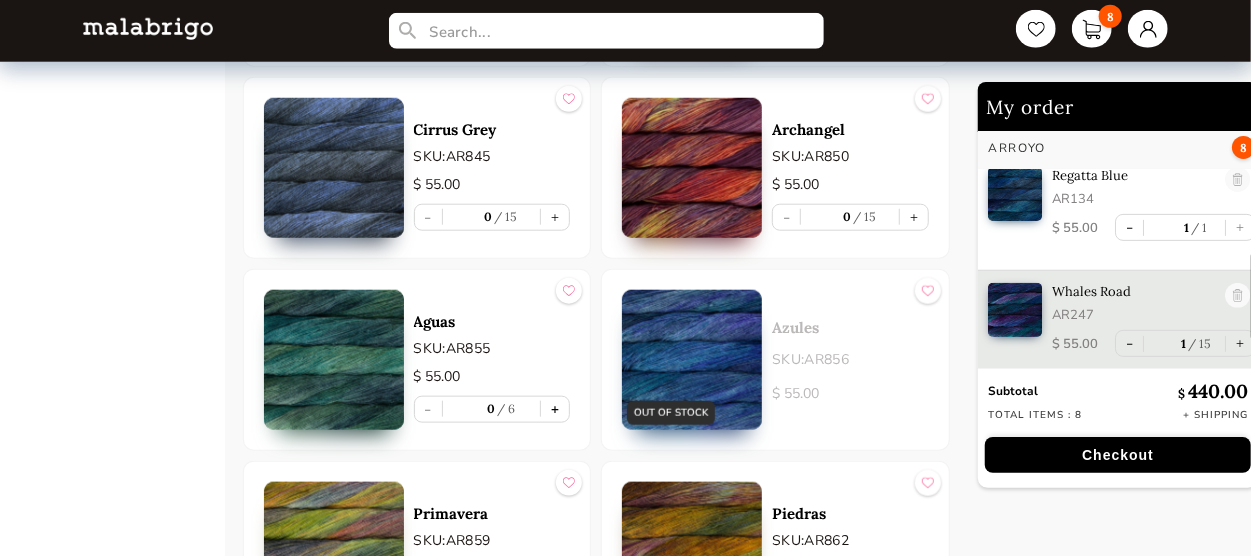 click on "+" at bounding box center [555, 409] 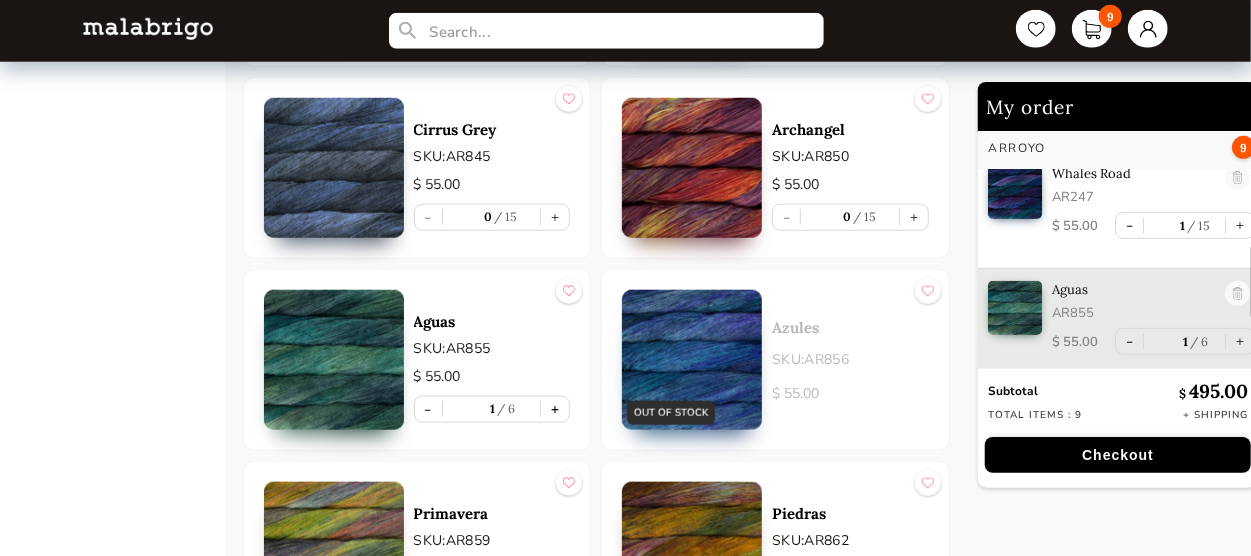 click on "+" at bounding box center [555, 409] 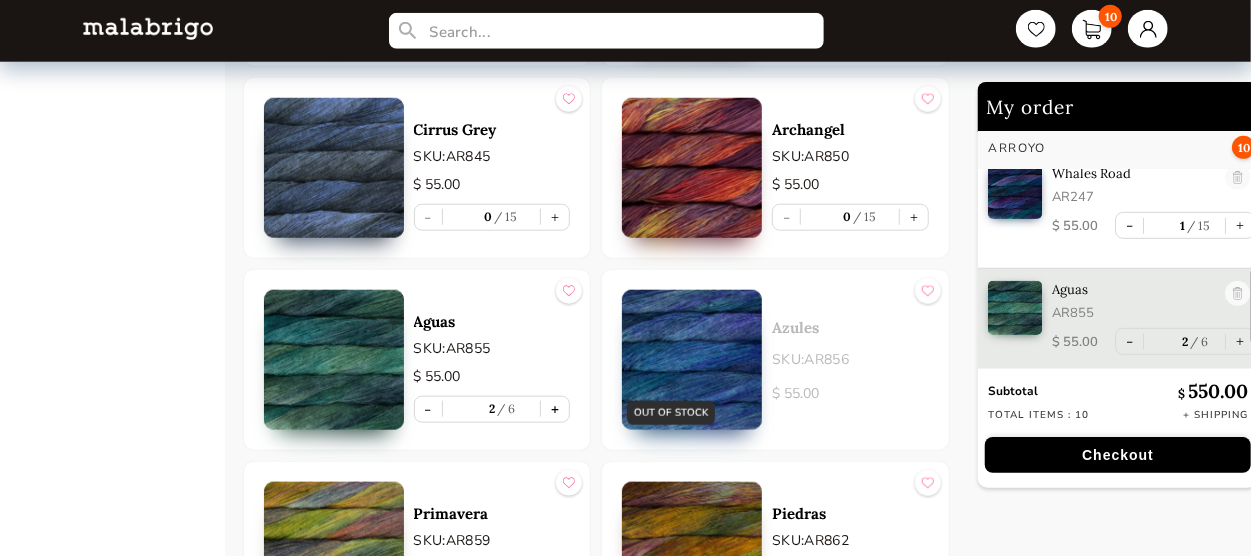 scroll, scrollTop: 496, scrollLeft: 0, axis: vertical 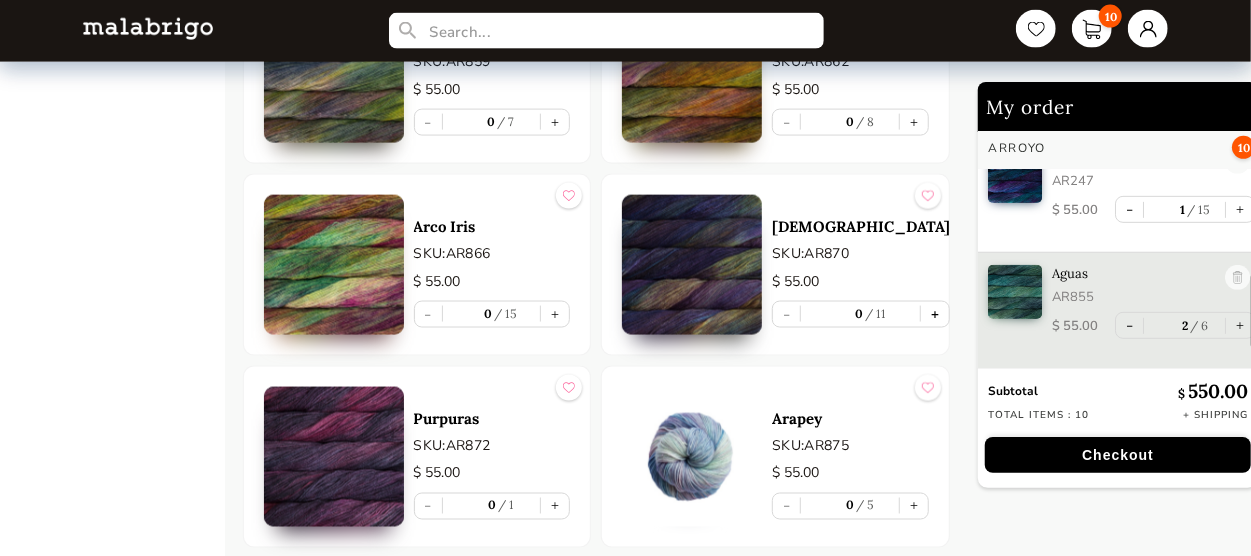 click on "+" at bounding box center (935, 314) 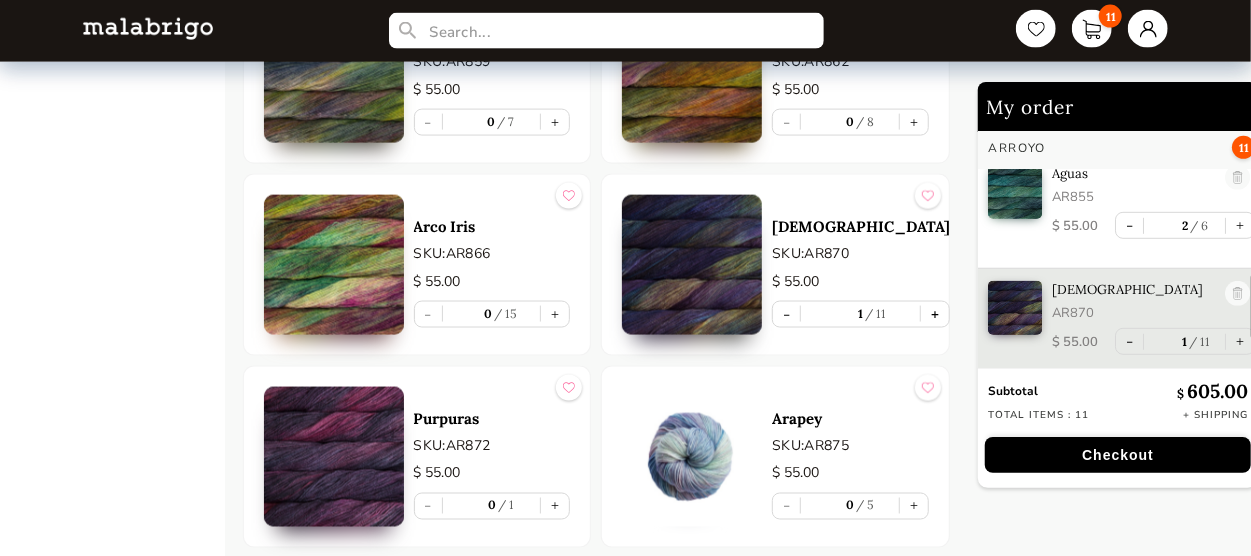 click on "+" at bounding box center [935, 314] 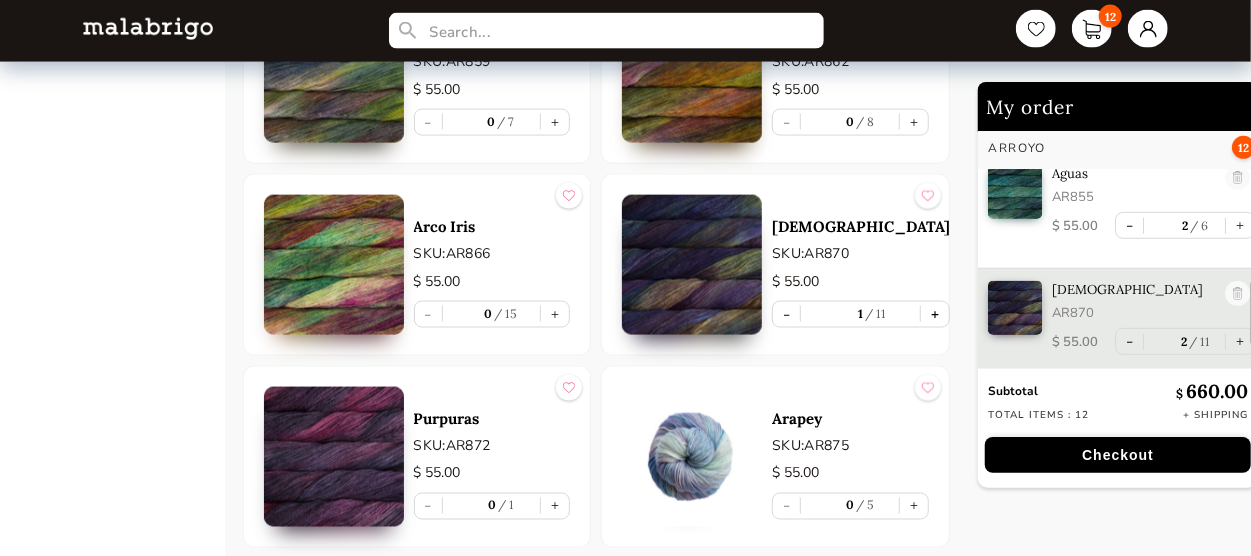 type on "2" 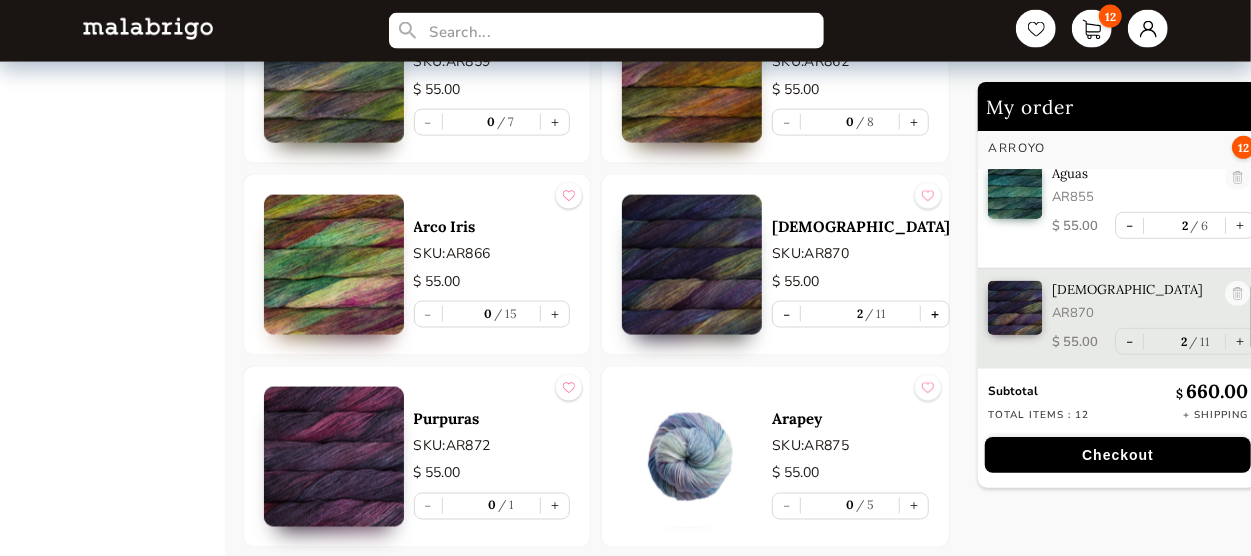 scroll, scrollTop: 612, scrollLeft: 0, axis: vertical 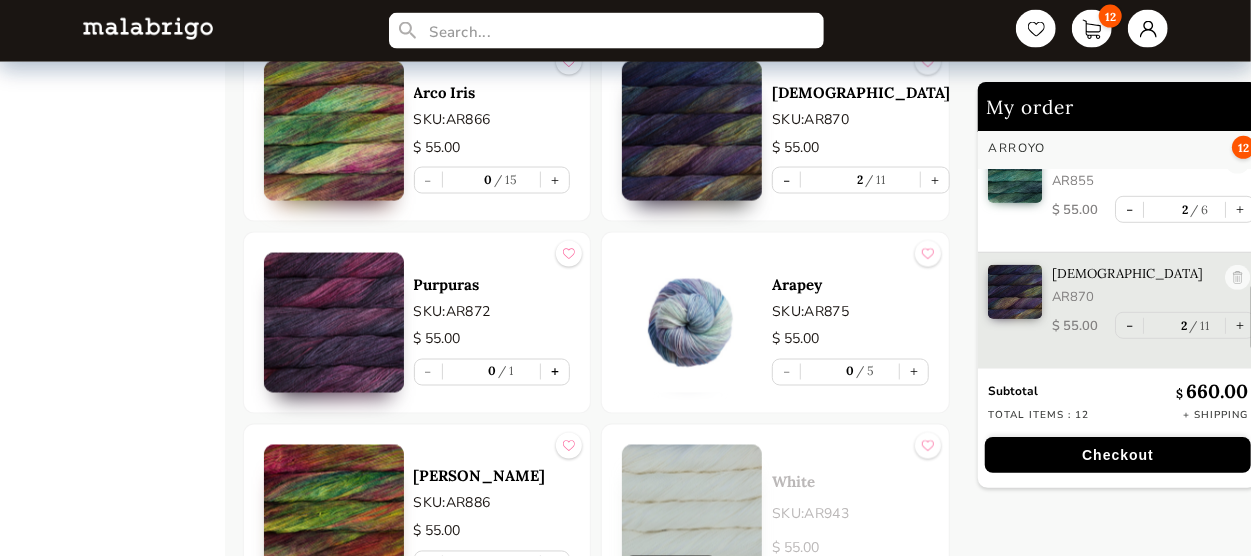 click on "+" at bounding box center (555, 372) 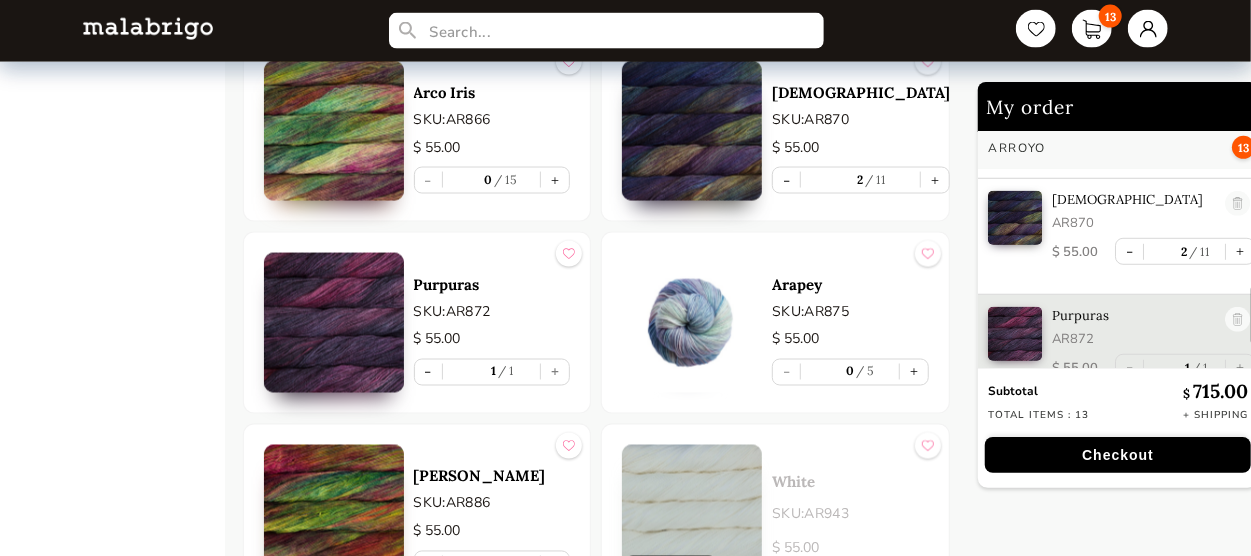 scroll, scrollTop: 712, scrollLeft: 0, axis: vertical 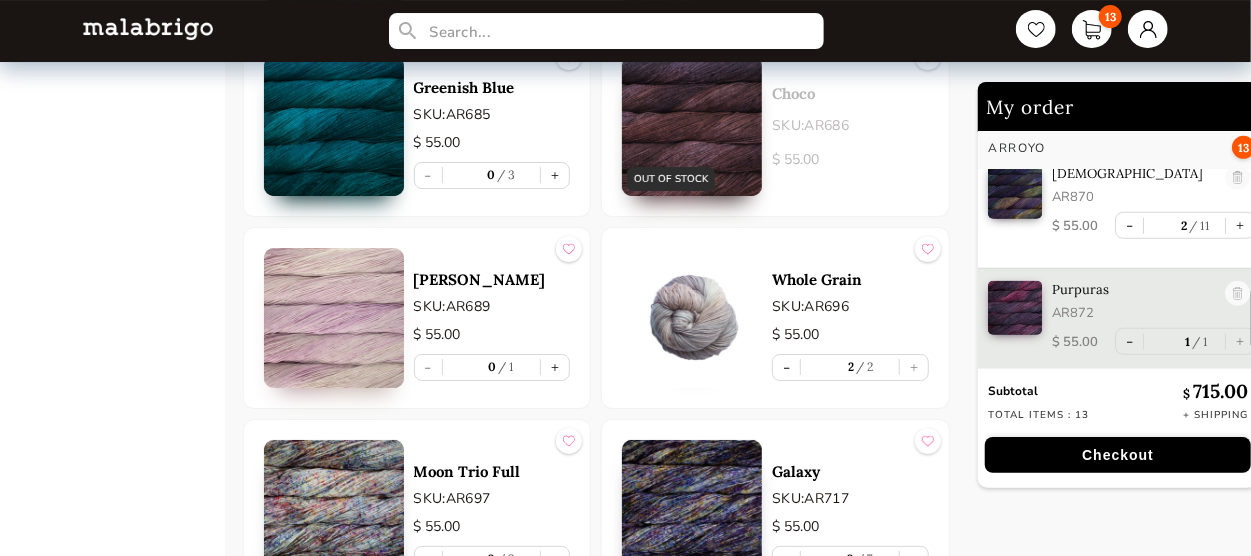 drag, startPoint x: 562, startPoint y: 337, endPoint x: 547, endPoint y: 341, distance: 15.524175 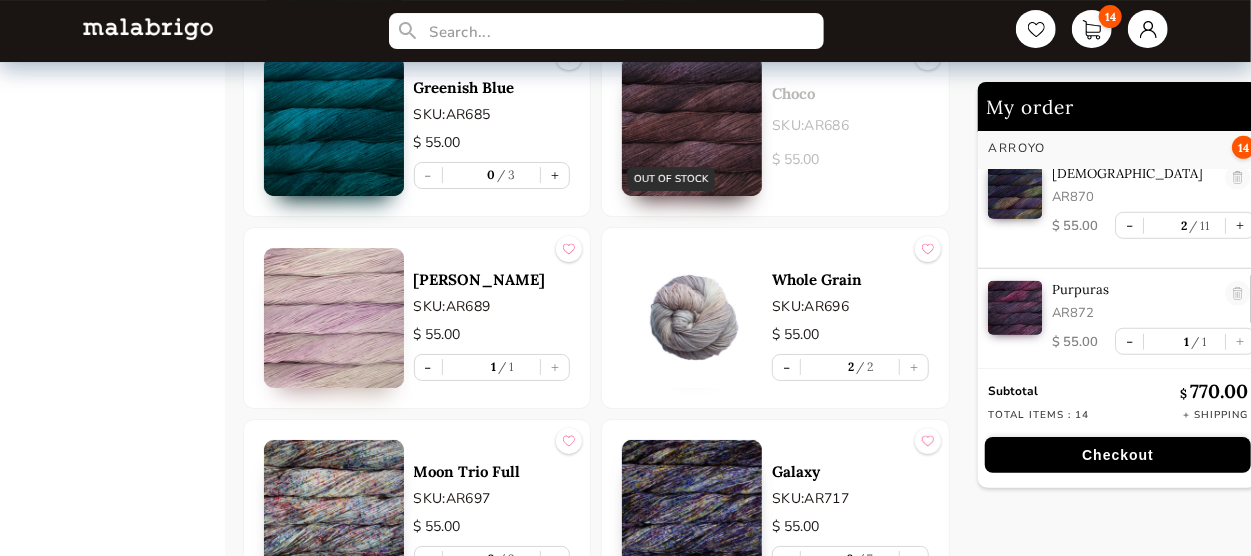 scroll, scrollTop: 829, scrollLeft: 0, axis: vertical 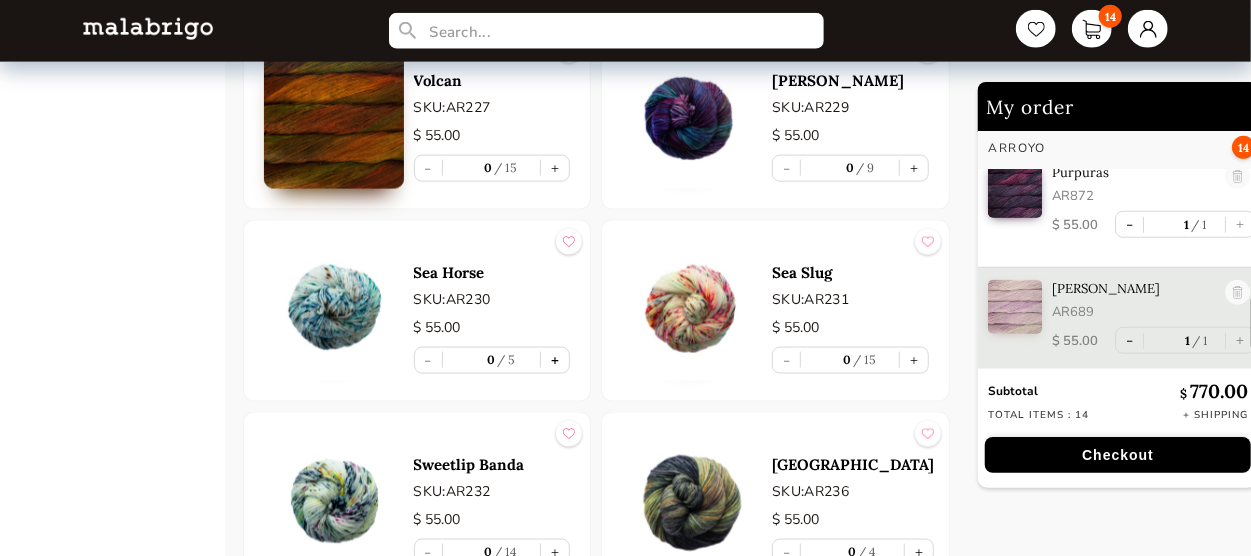 click on "+" at bounding box center (555, 360) 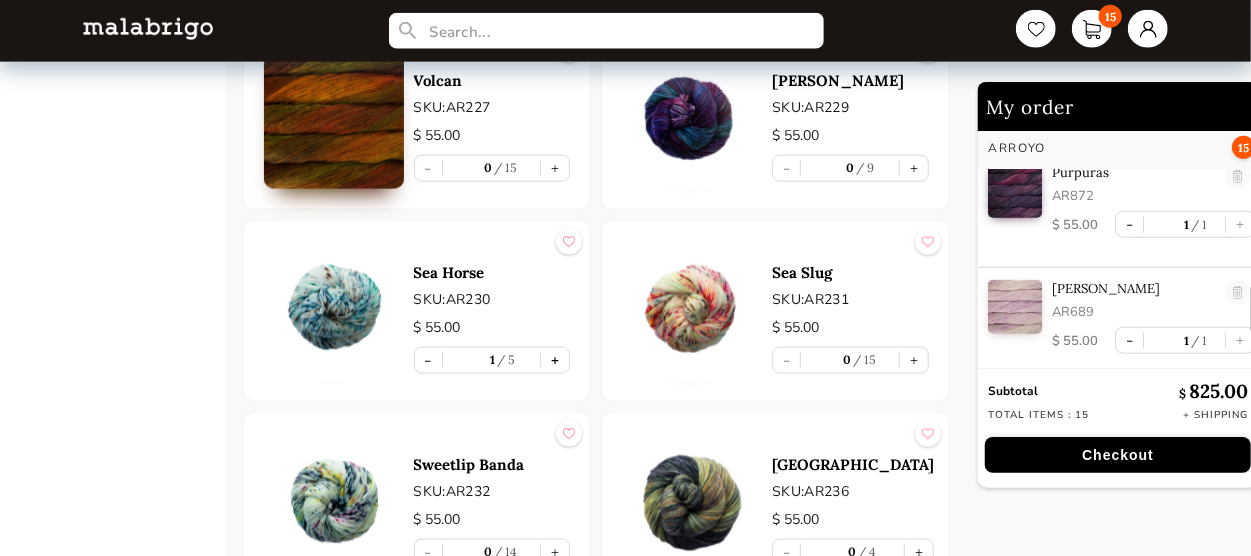 scroll, scrollTop: 944, scrollLeft: 0, axis: vertical 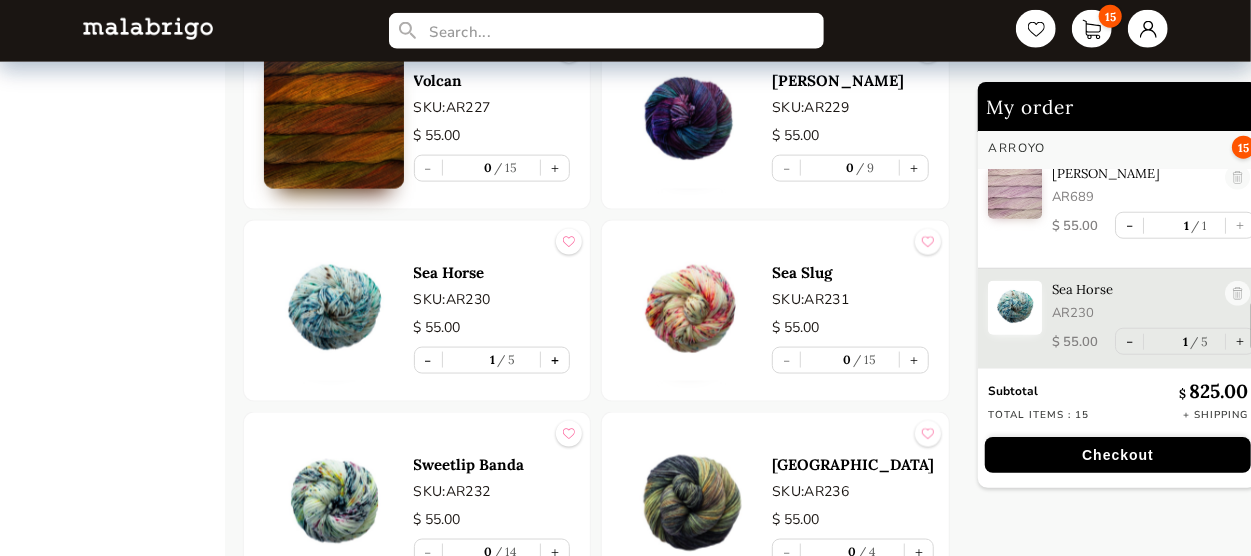 click on "+" at bounding box center (555, 360) 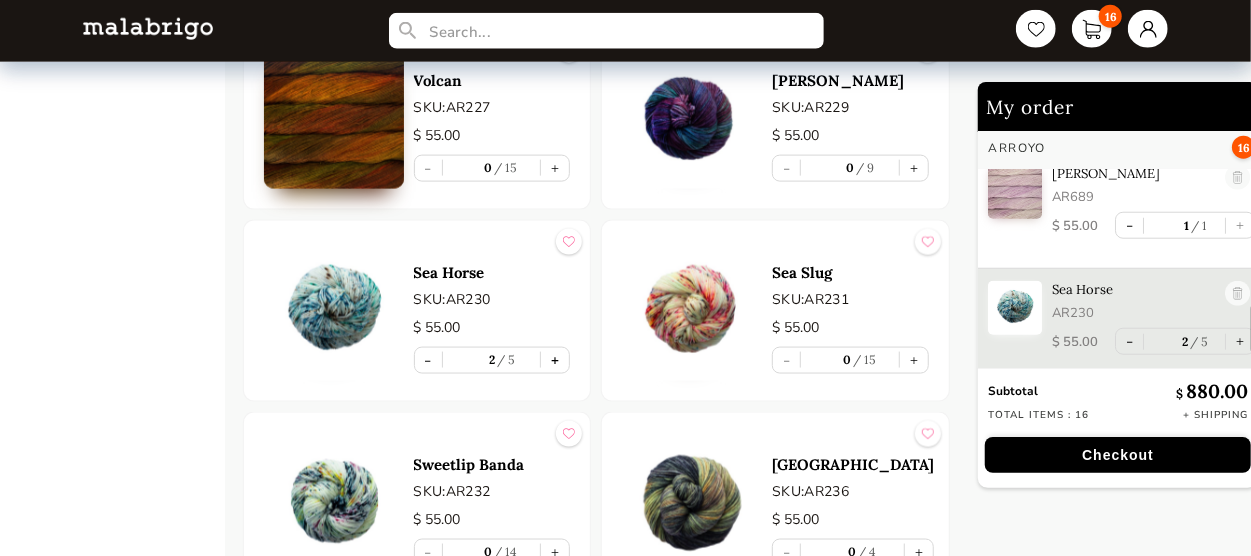 scroll, scrollTop: 960, scrollLeft: 0, axis: vertical 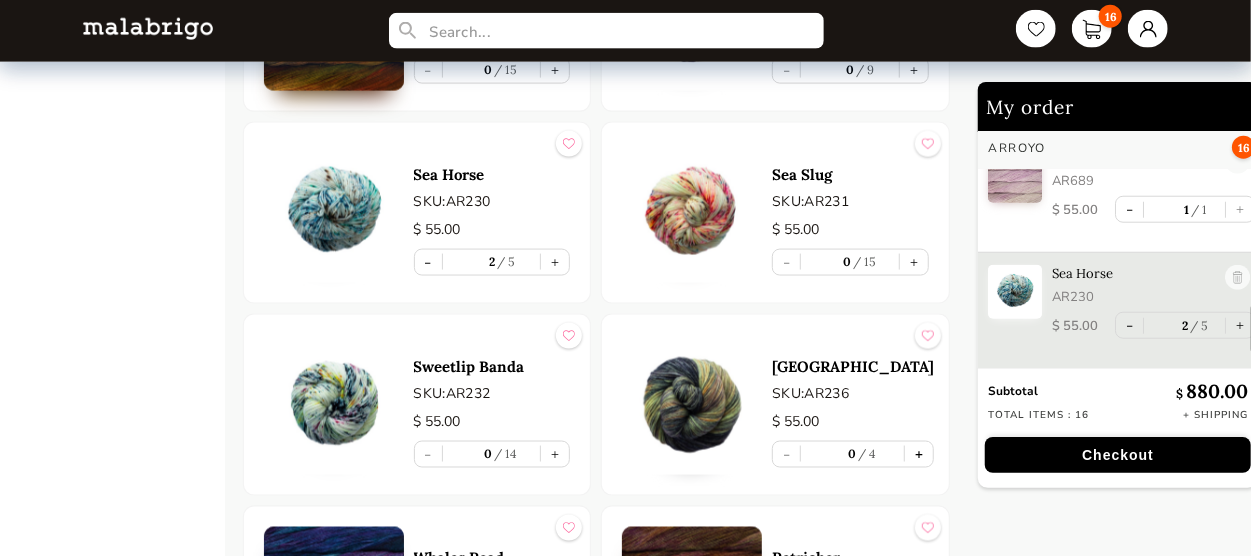 click on "+" at bounding box center [919, 454] 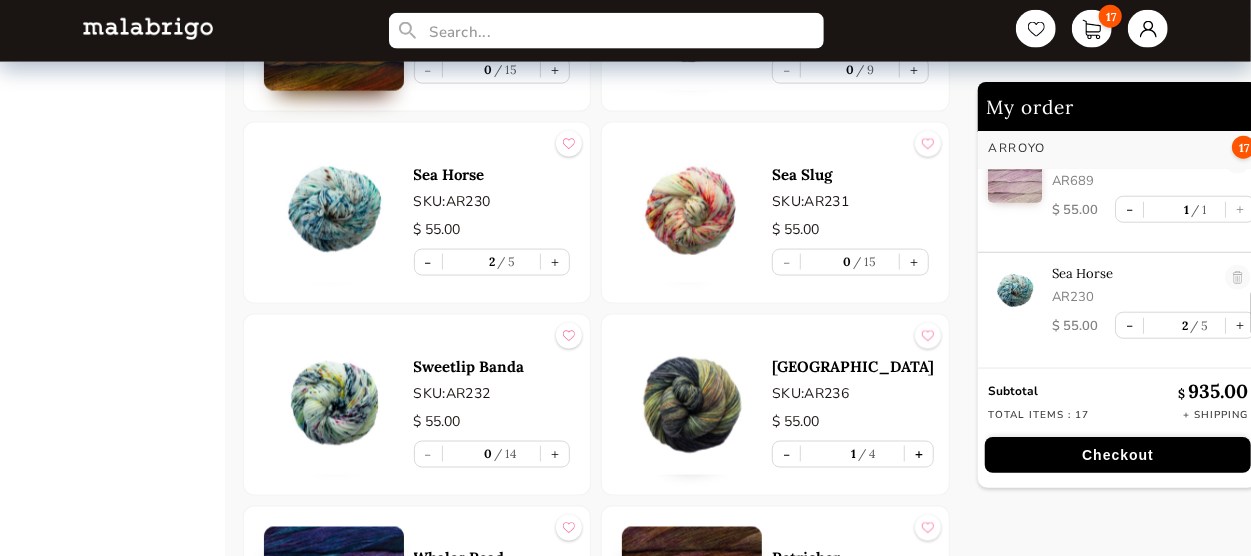 scroll, scrollTop: 1058, scrollLeft: 0, axis: vertical 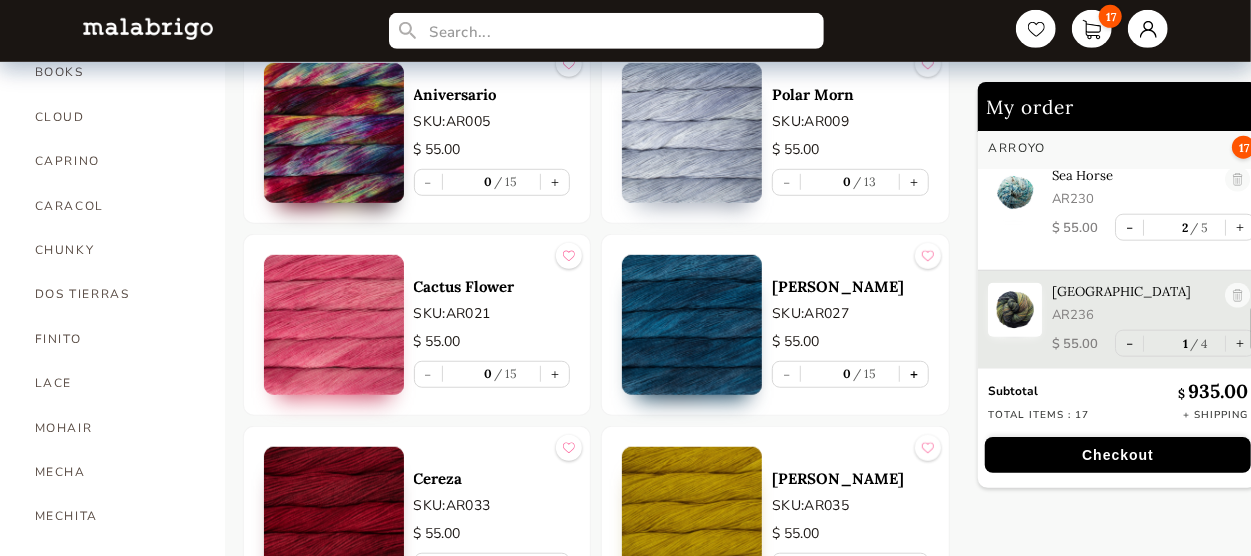 click on "+" at bounding box center [914, 374] 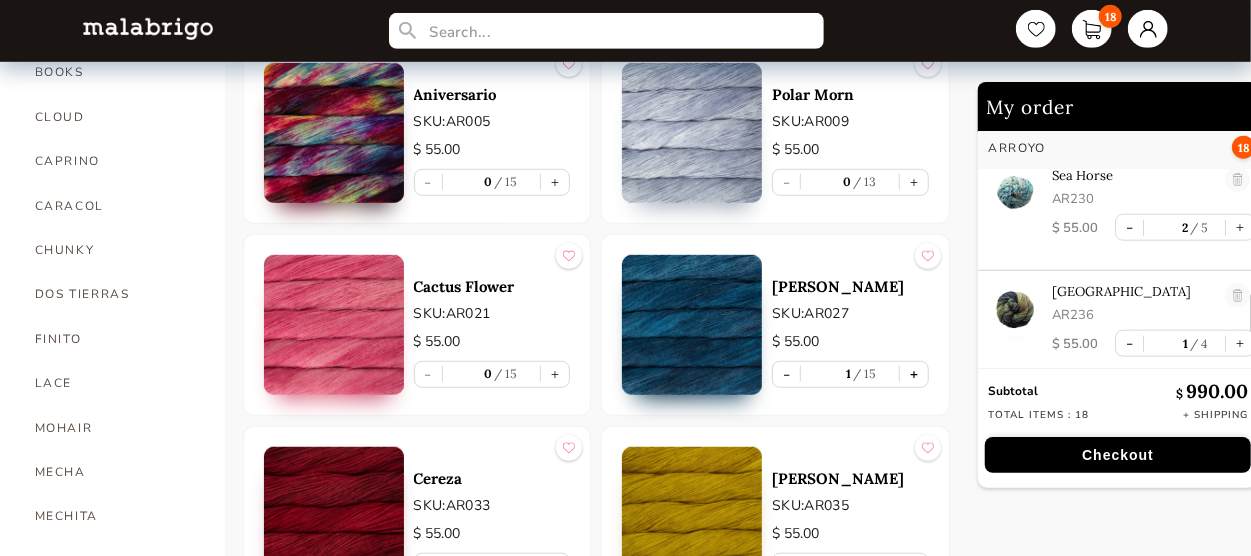 type on "1" 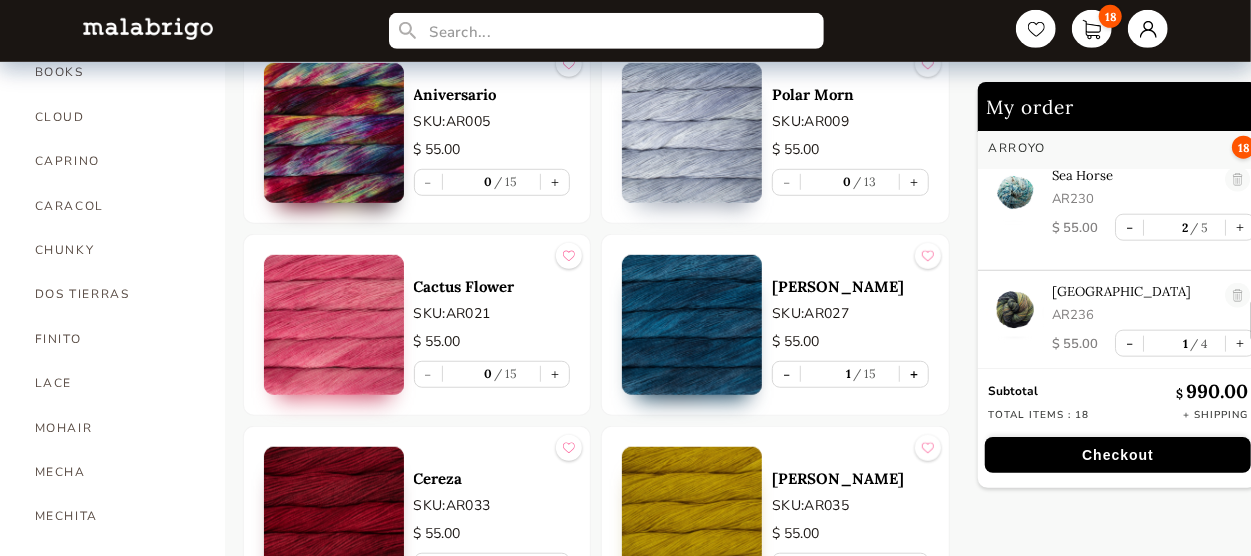 scroll, scrollTop: 1176, scrollLeft: 0, axis: vertical 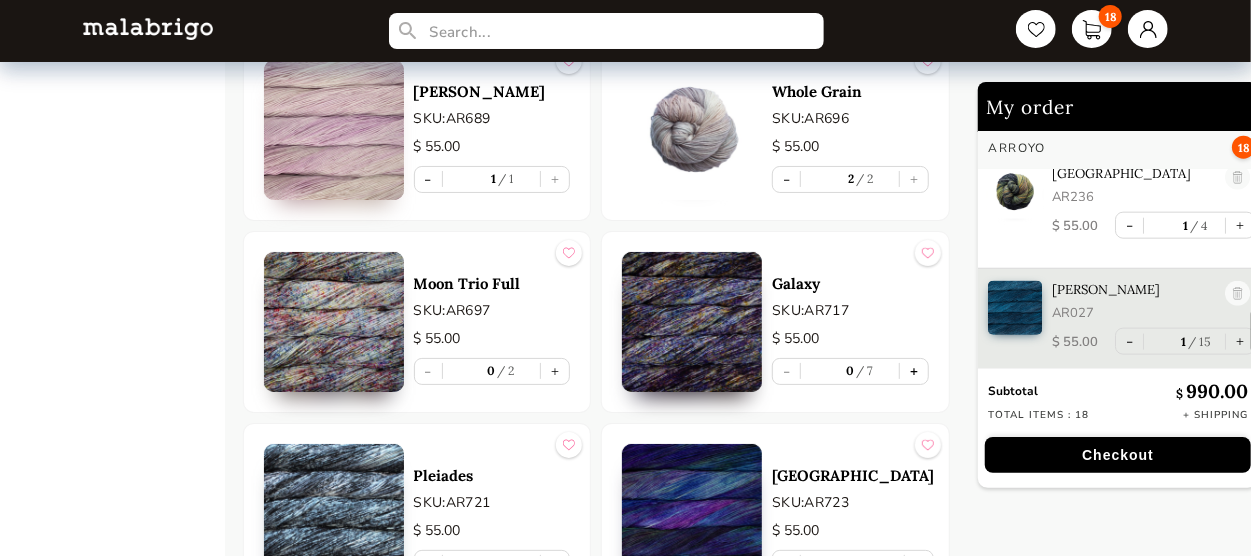 click on "+" at bounding box center (914, 371) 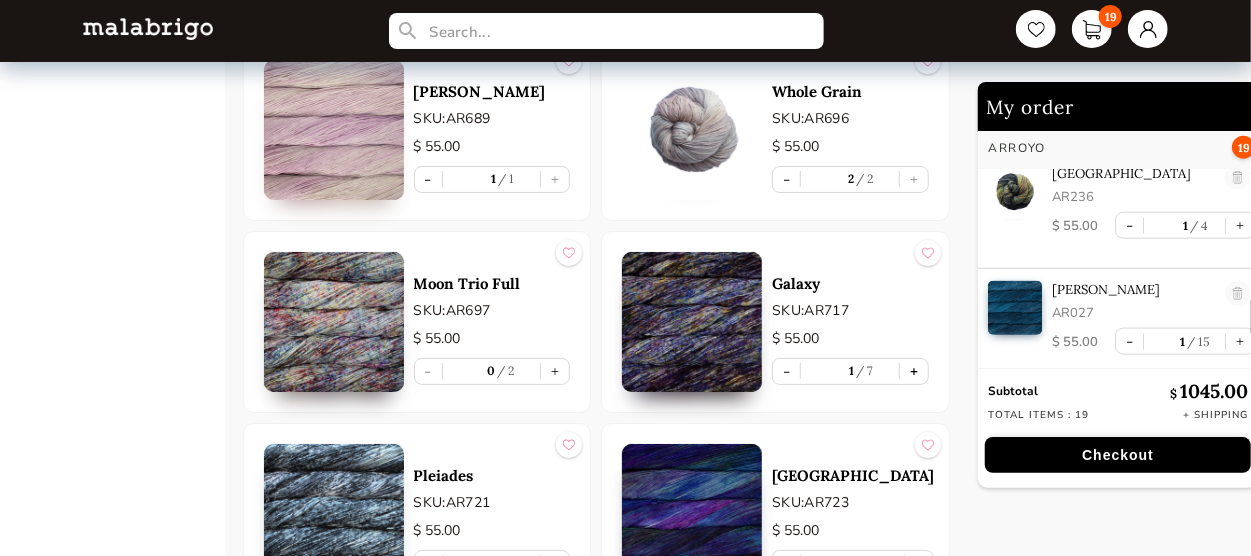 type on "1" 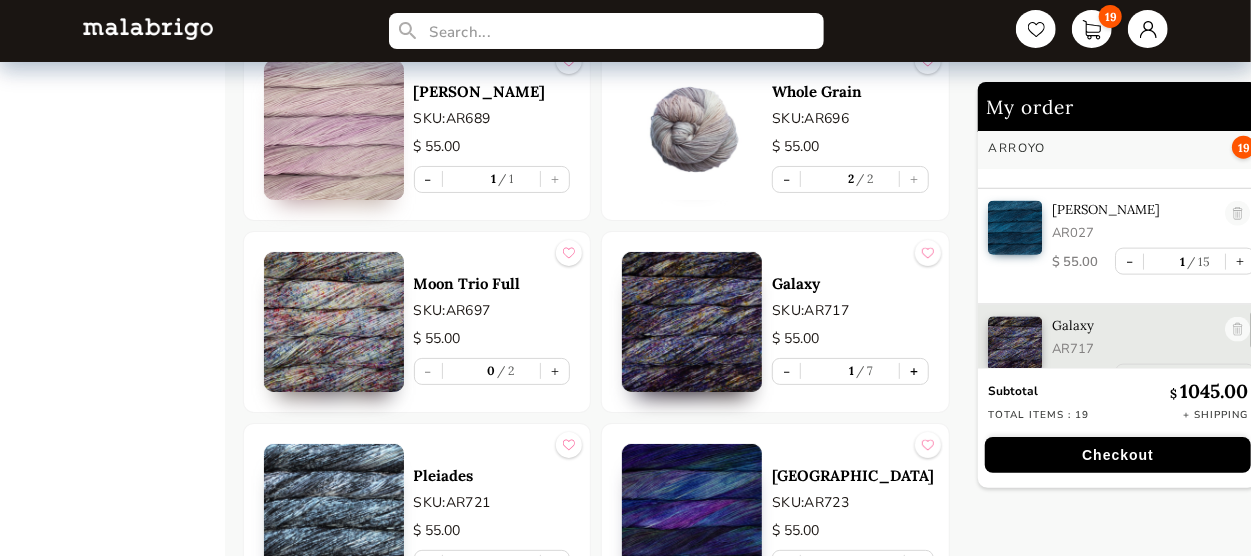 scroll, scrollTop: 1298, scrollLeft: 0, axis: vertical 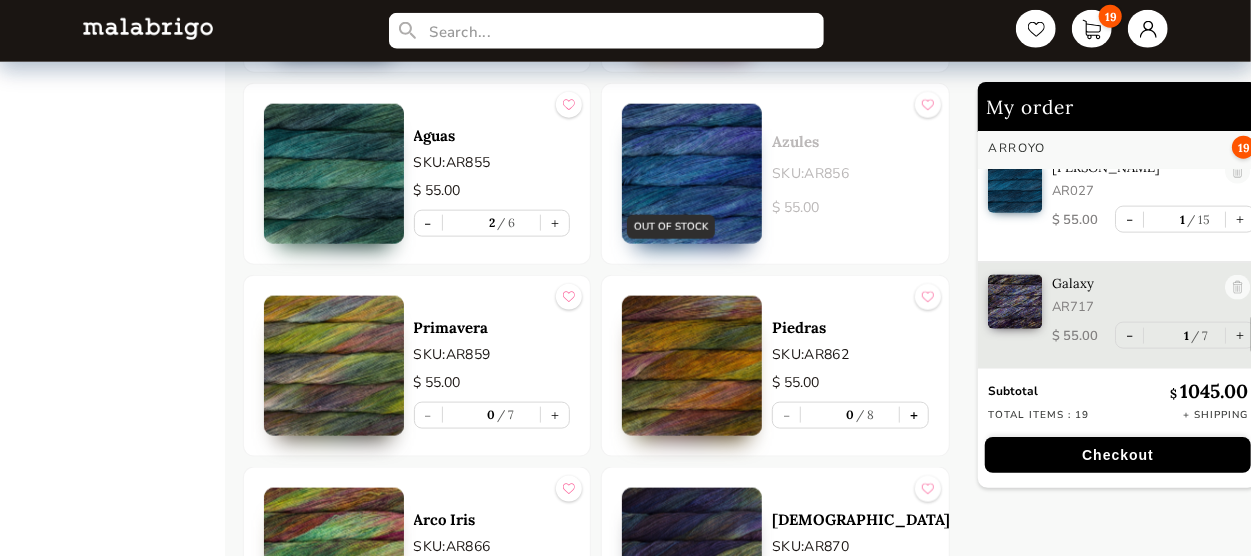 click on "+" at bounding box center [914, 415] 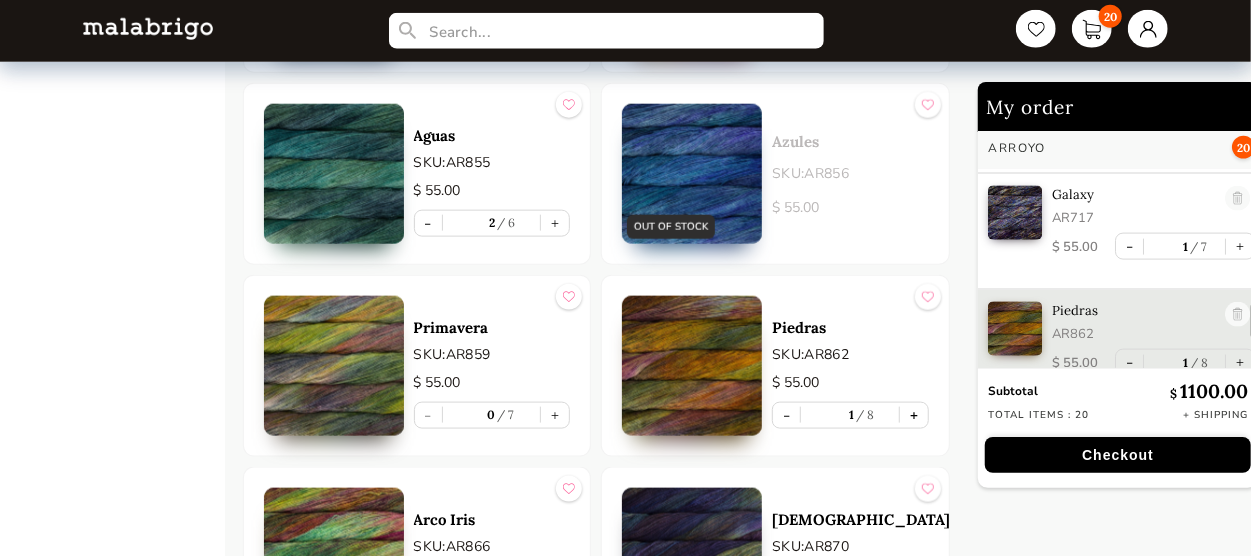 click on "+" at bounding box center [914, 415] 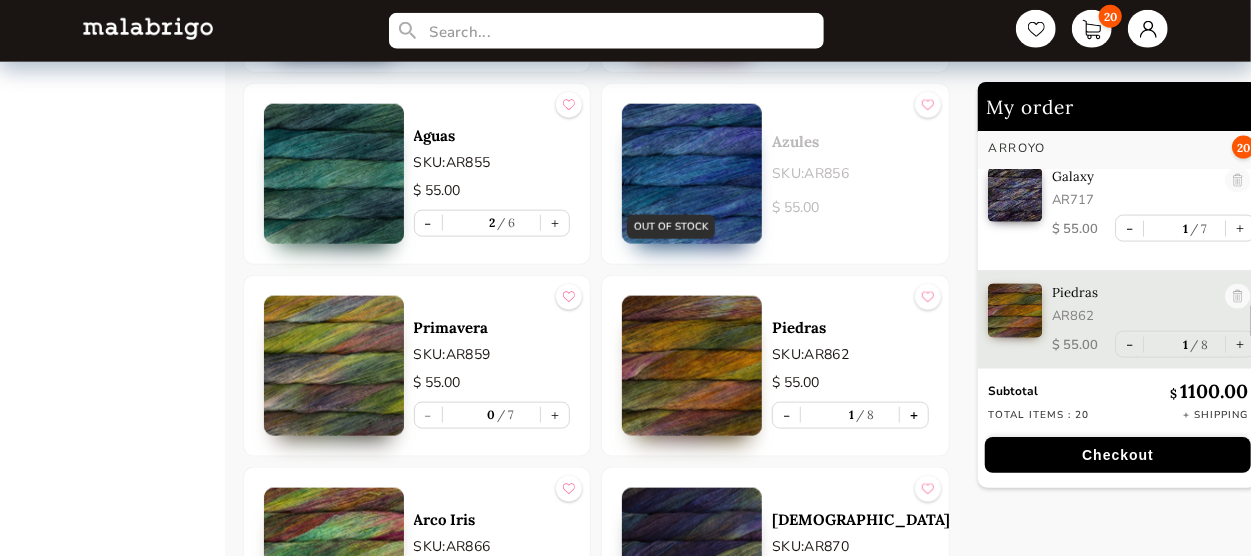 type on "2" 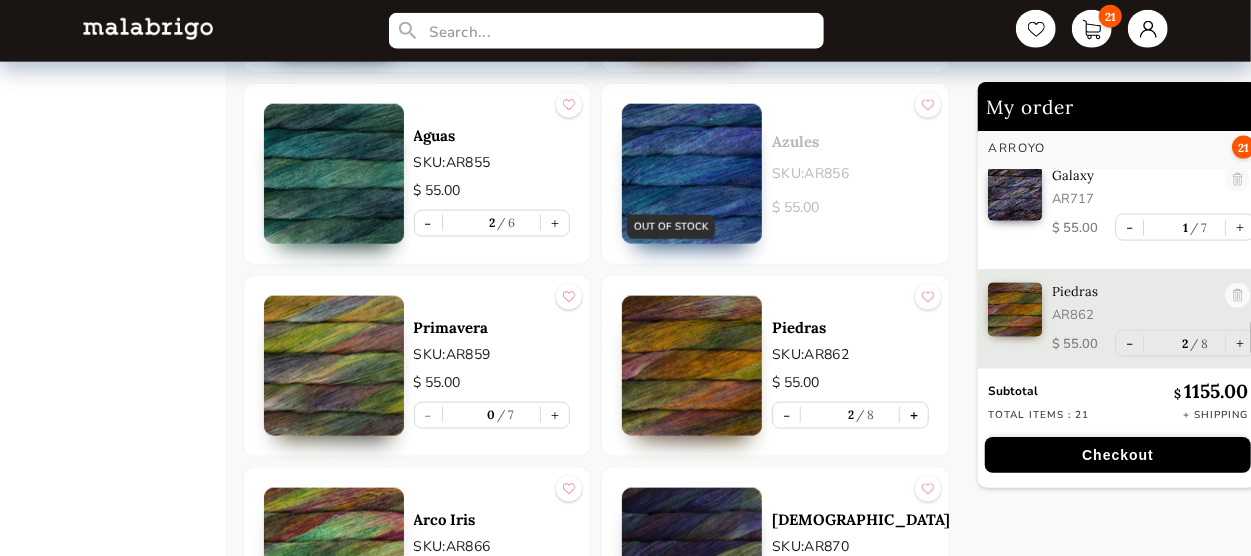 scroll, scrollTop: 1423, scrollLeft: 0, axis: vertical 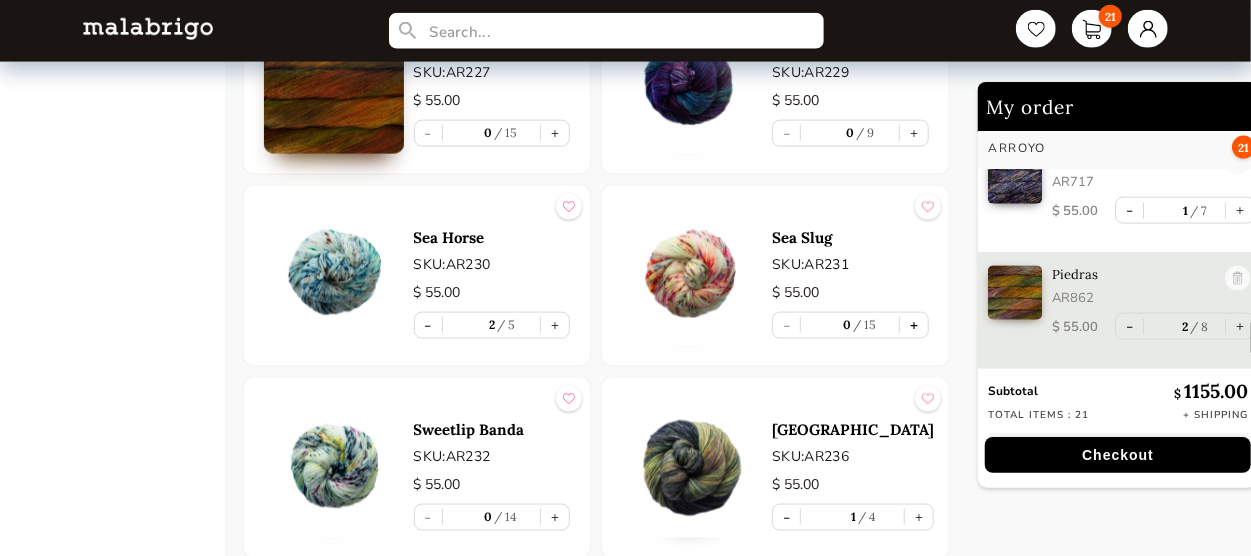 click on "+" at bounding box center [914, 325] 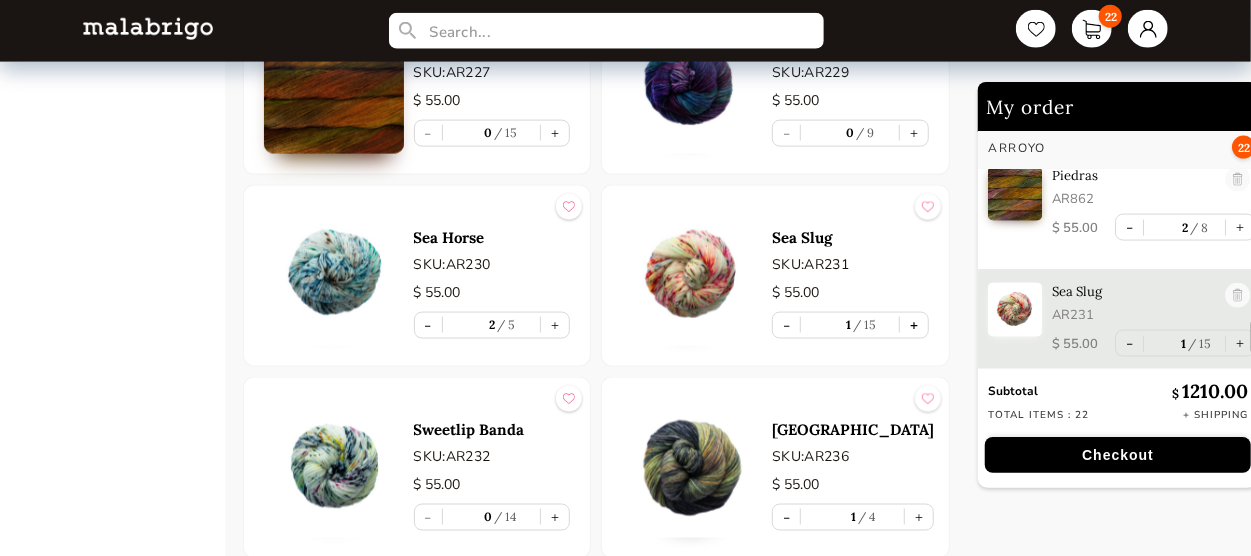 click on "+" at bounding box center (914, 325) 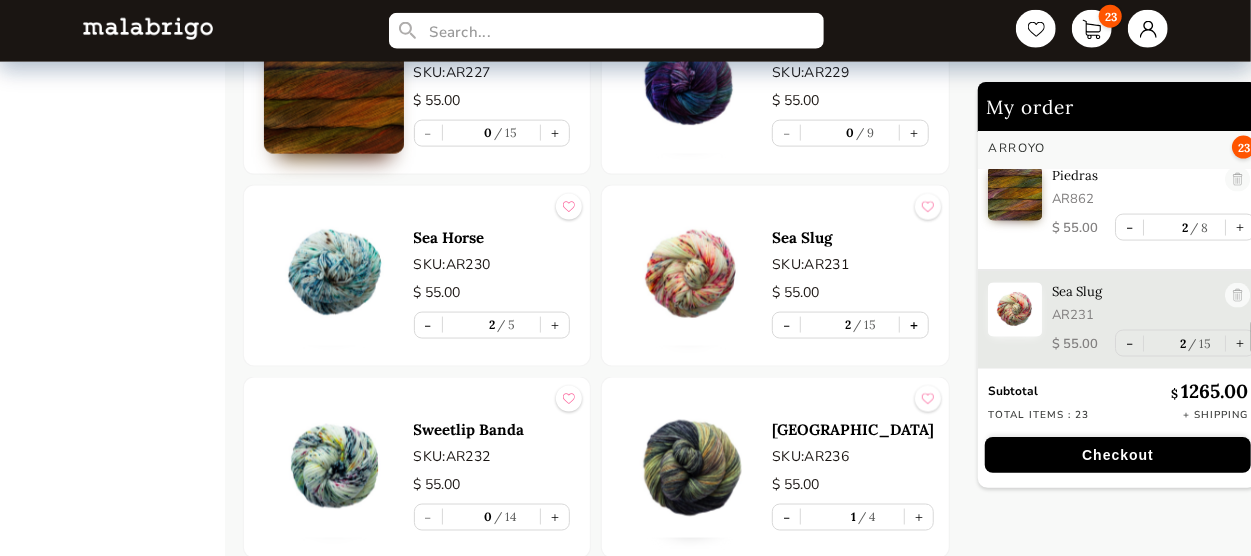 scroll, scrollTop: 1540, scrollLeft: 0, axis: vertical 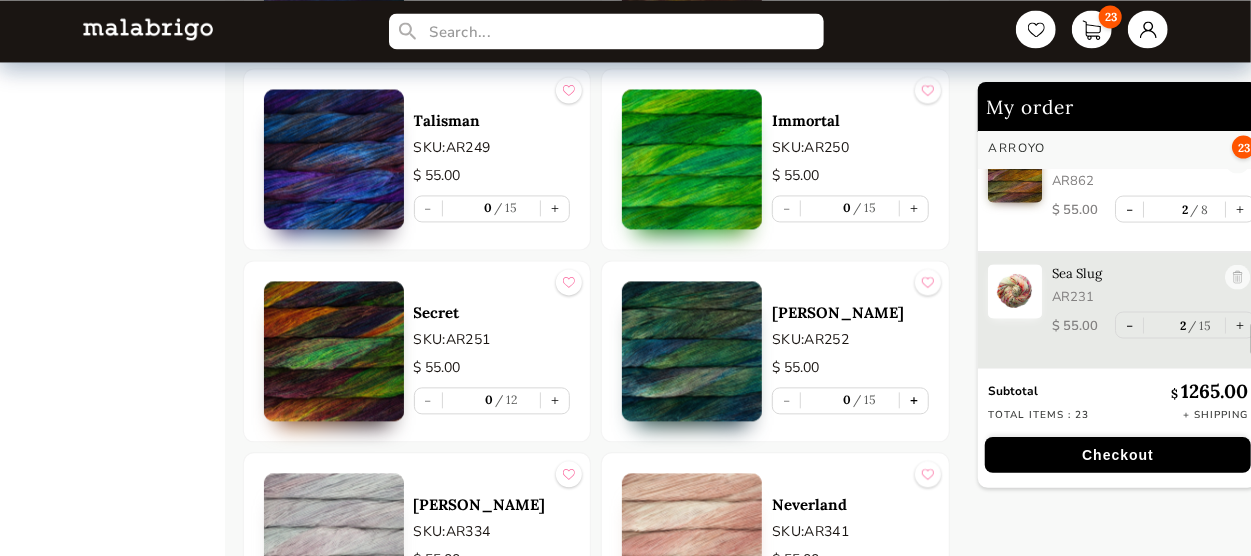 click on "+" at bounding box center [914, 400] 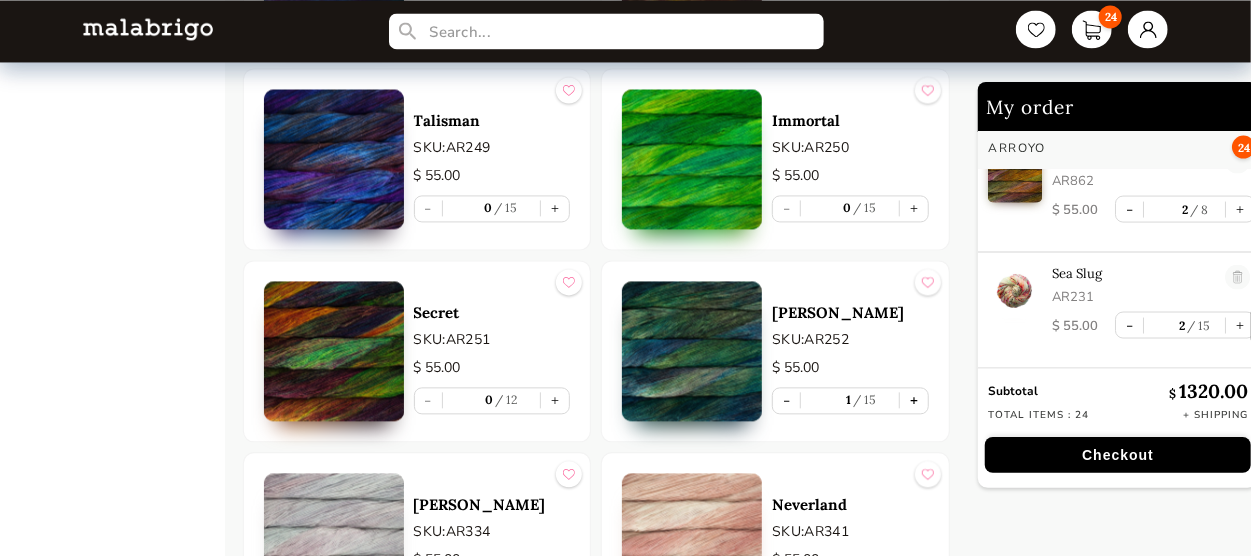 click on "+" at bounding box center [914, 400] 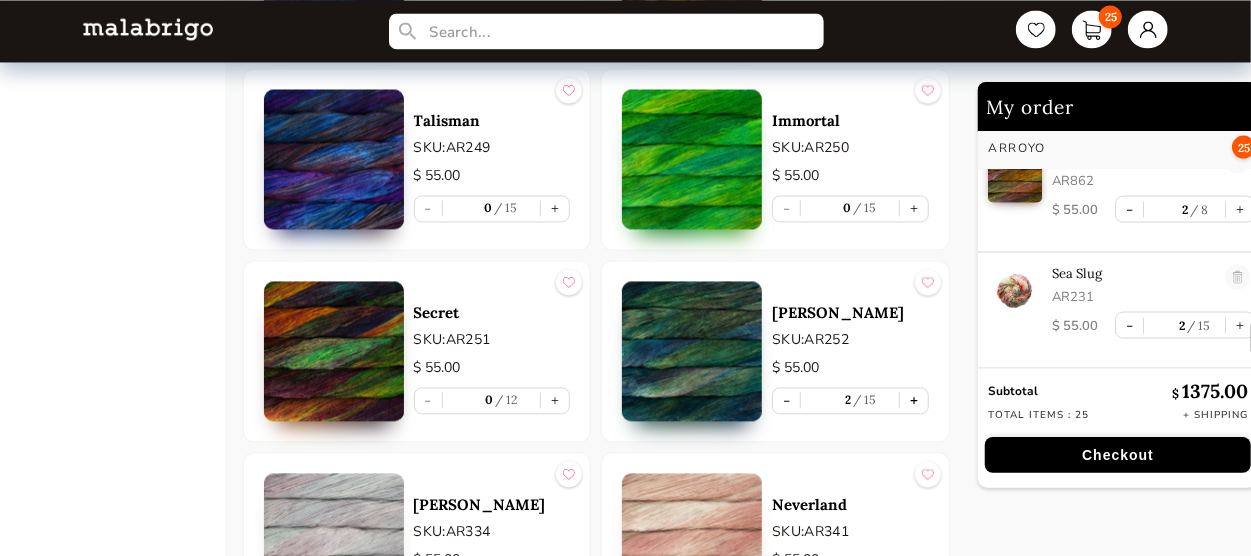 scroll, scrollTop: 1655, scrollLeft: 0, axis: vertical 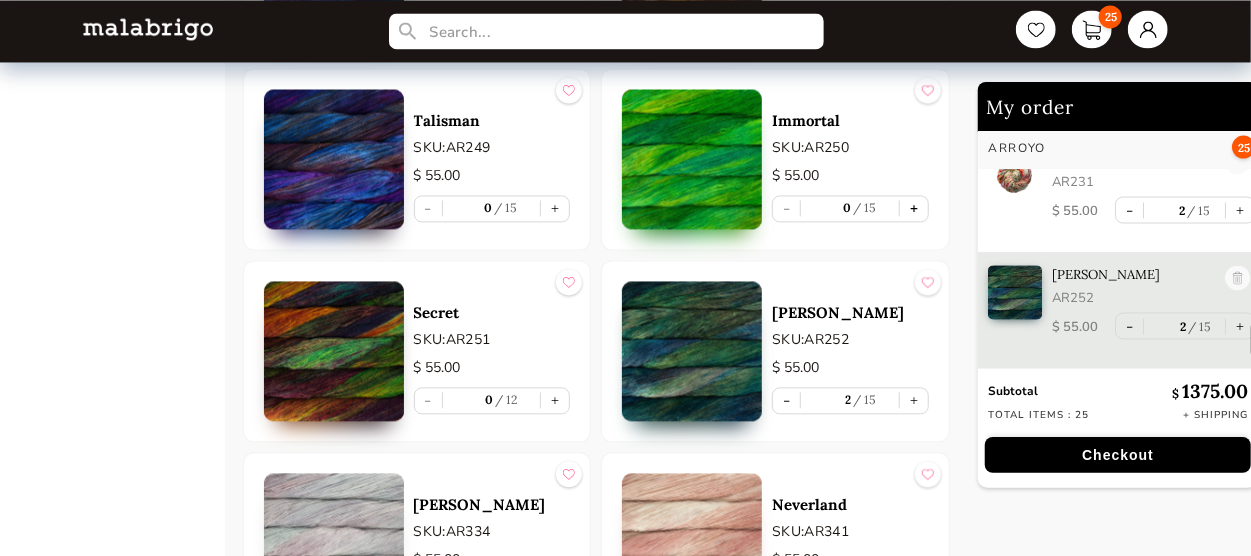 click on "+" at bounding box center [914, 208] 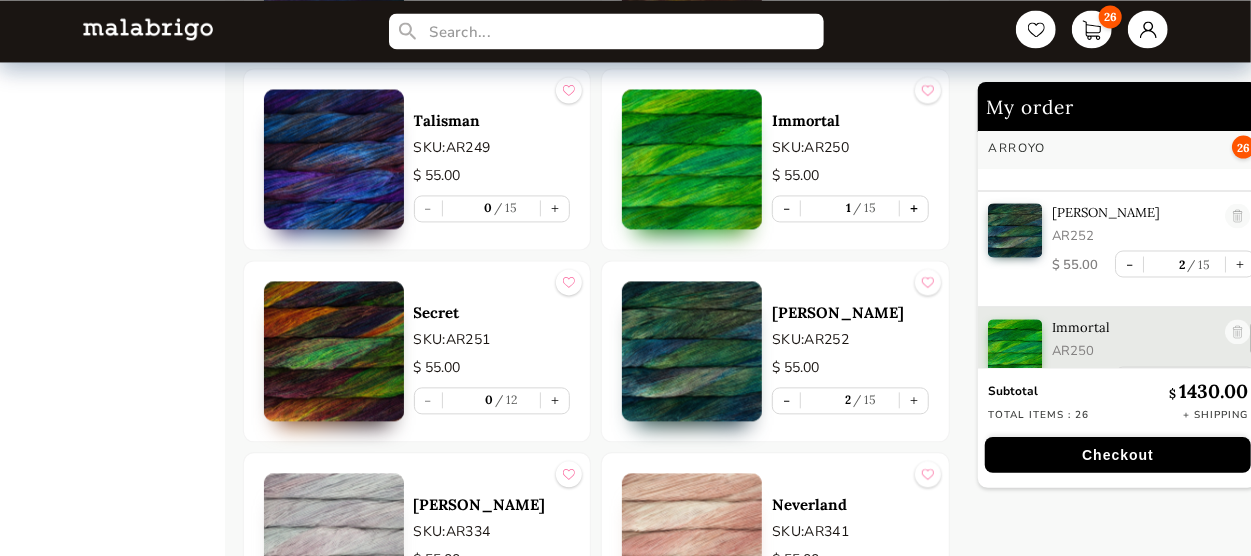 scroll, scrollTop: 1755, scrollLeft: 0, axis: vertical 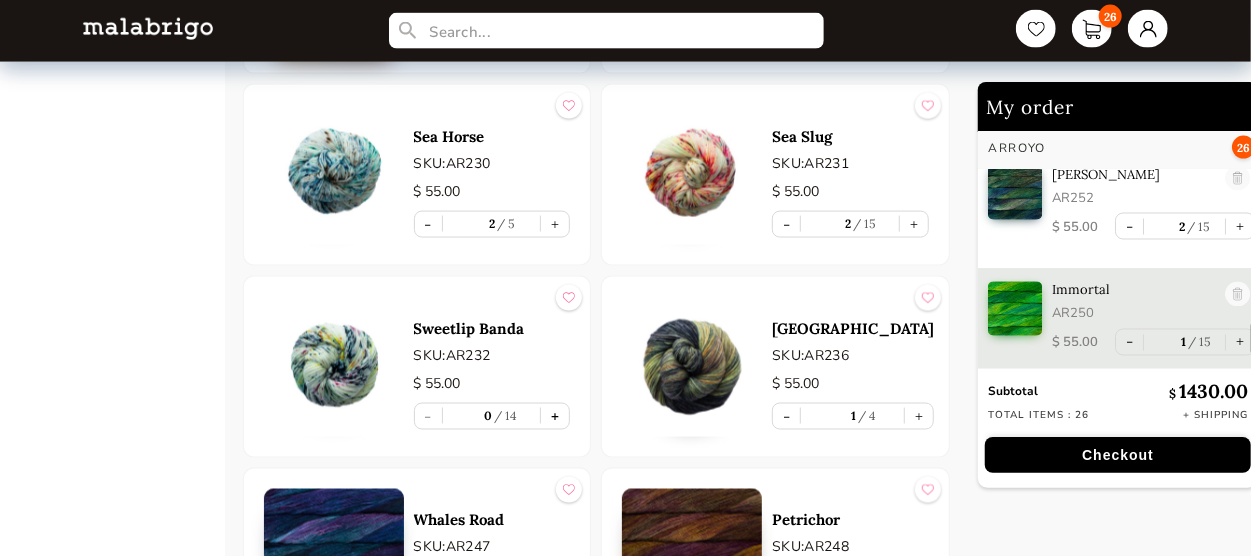 click on "+" at bounding box center [555, 416] 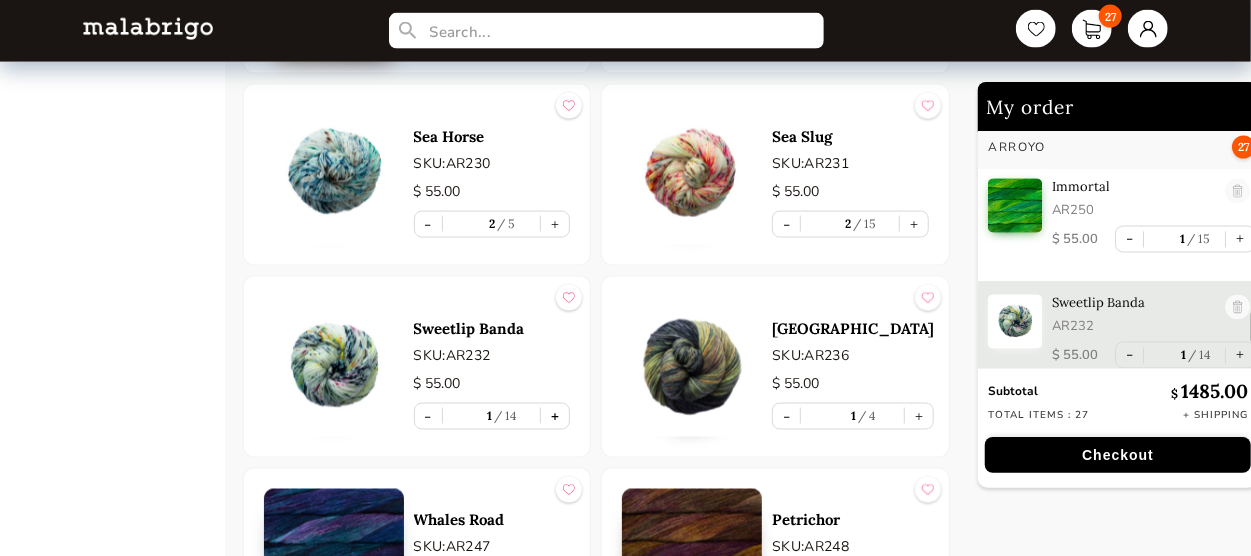 click on "+" at bounding box center [555, 416] 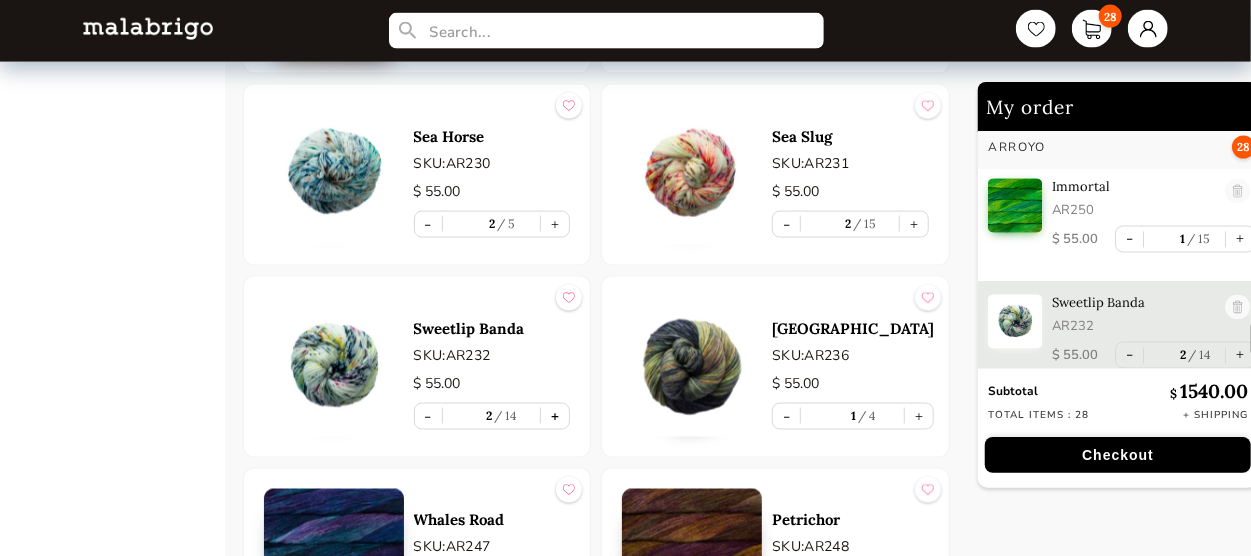 scroll, scrollTop: 1888, scrollLeft: 0, axis: vertical 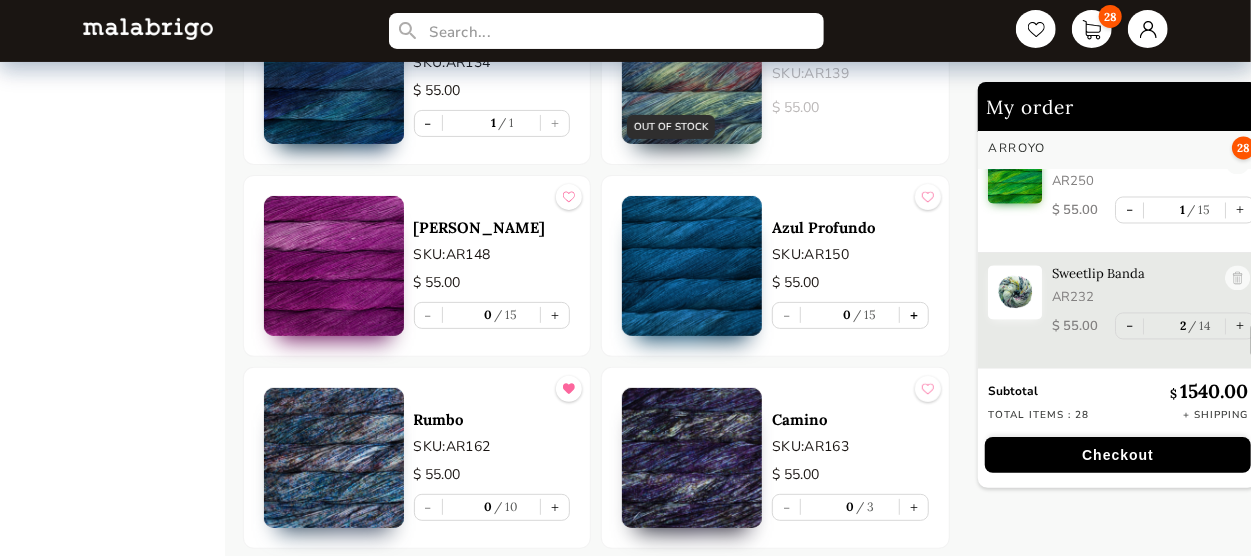 click on "+" at bounding box center [914, 315] 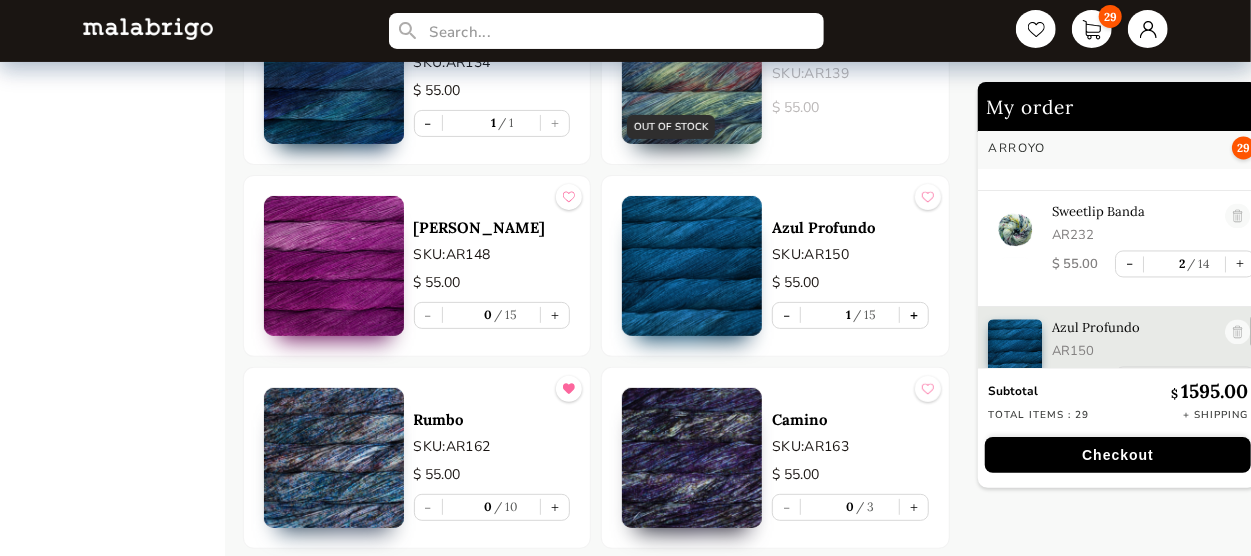 click on "+" at bounding box center [914, 315] 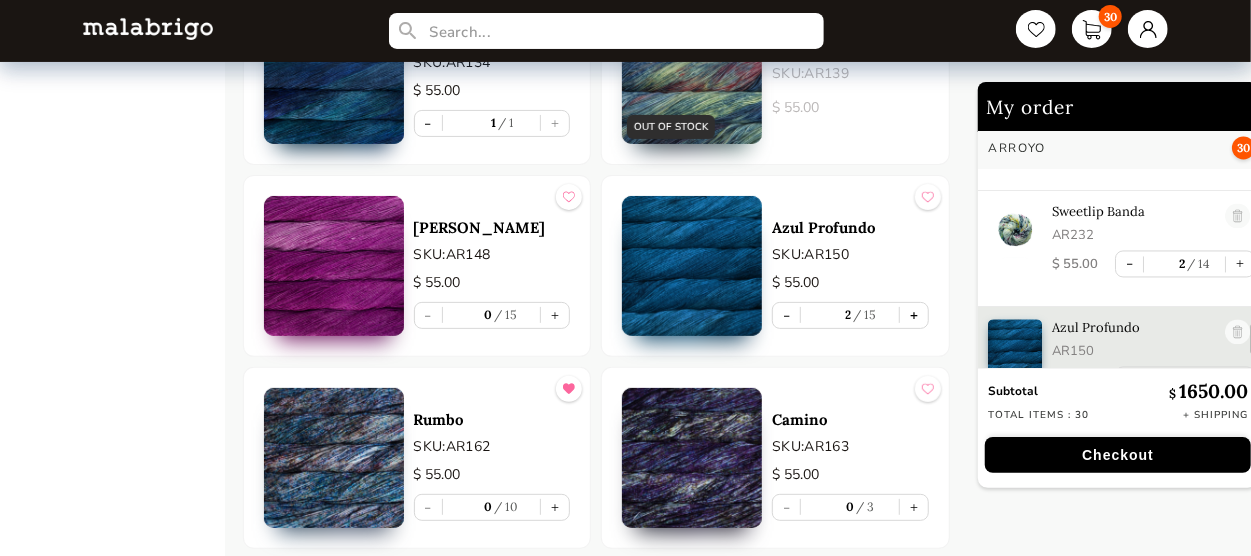 scroll, scrollTop: 2003, scrollLeft: 0, axis: vertical 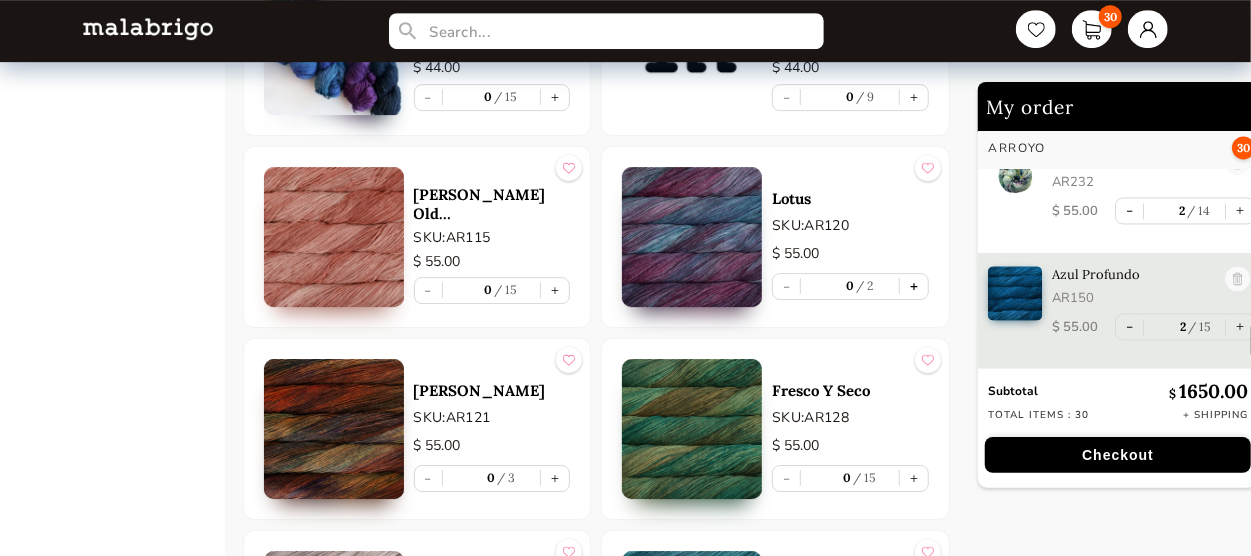 click on "+" at bounding box center (914, 286) 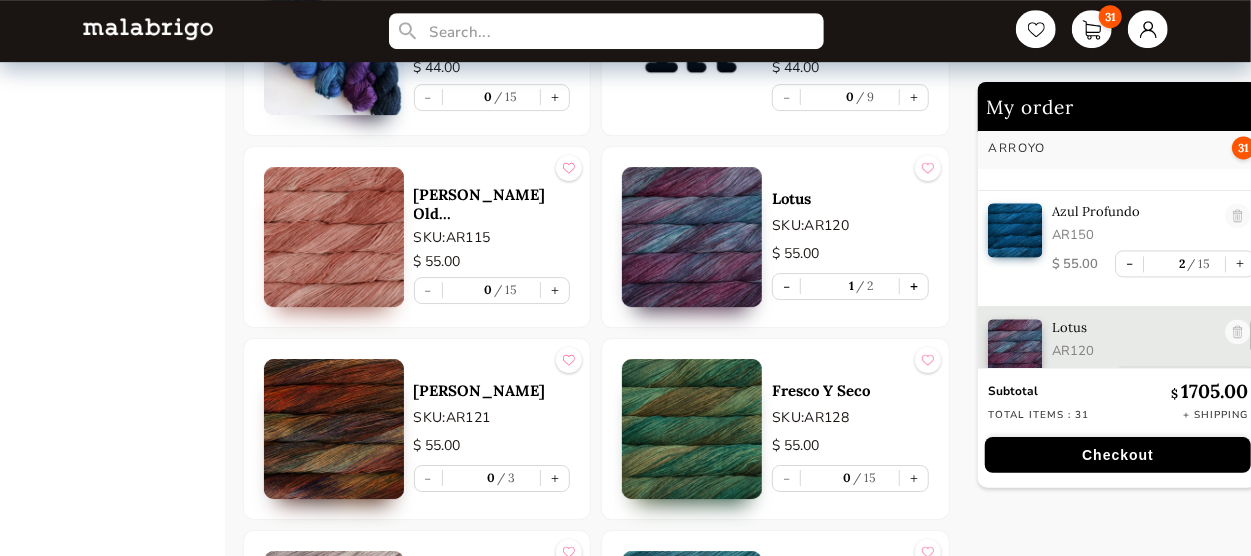 click on "+" at bounding box center (914, 286) 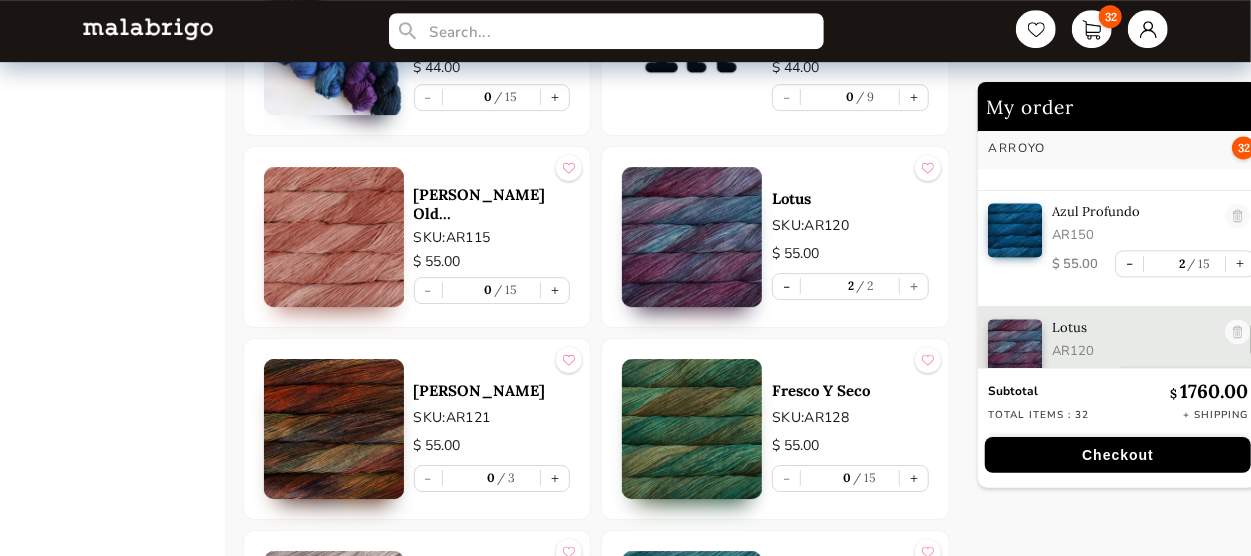 scroll, scrollTop: 2120, scrollLeft: 0, axis: vertical 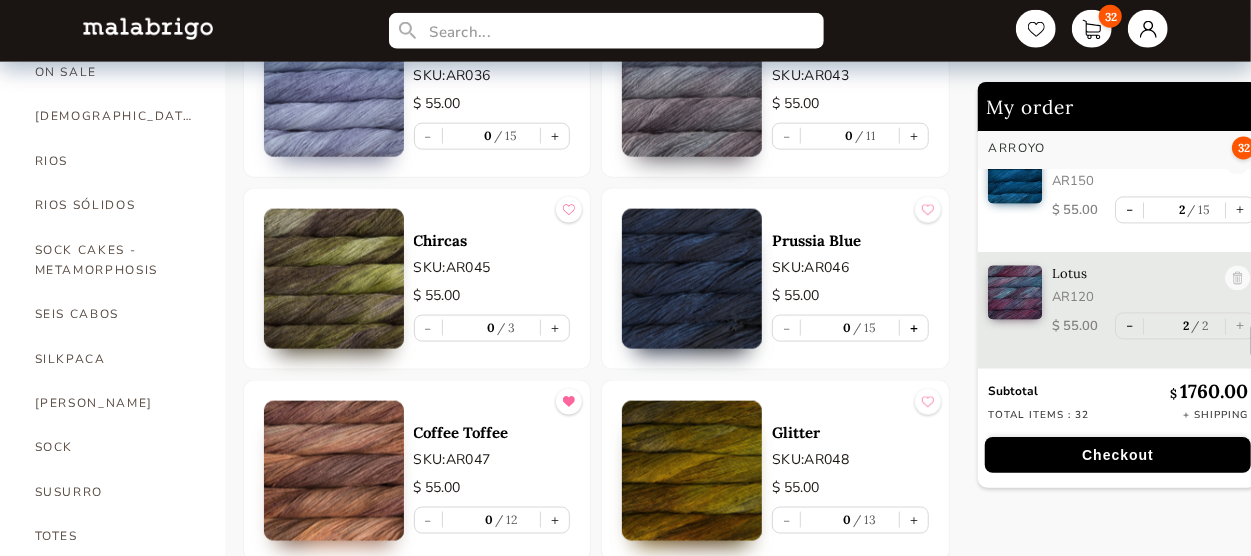 click on "+" at bounding box center (914, 328) 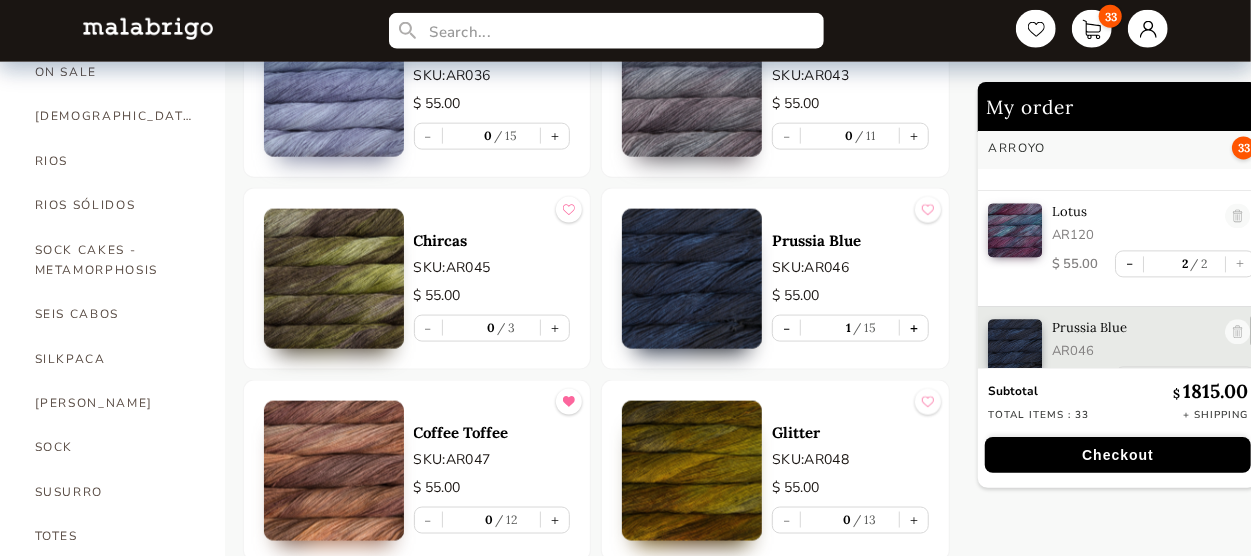 click on "+" at bounding box center [914, 328] 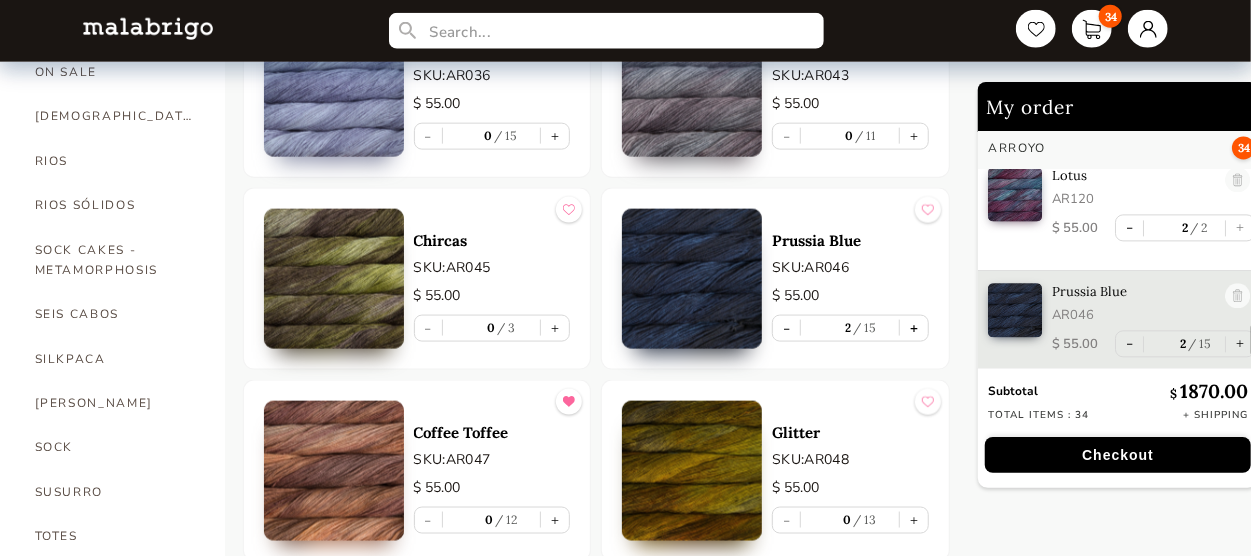 scroll, scrollTop: 2235, scrollLeft: 0, axis: vertical 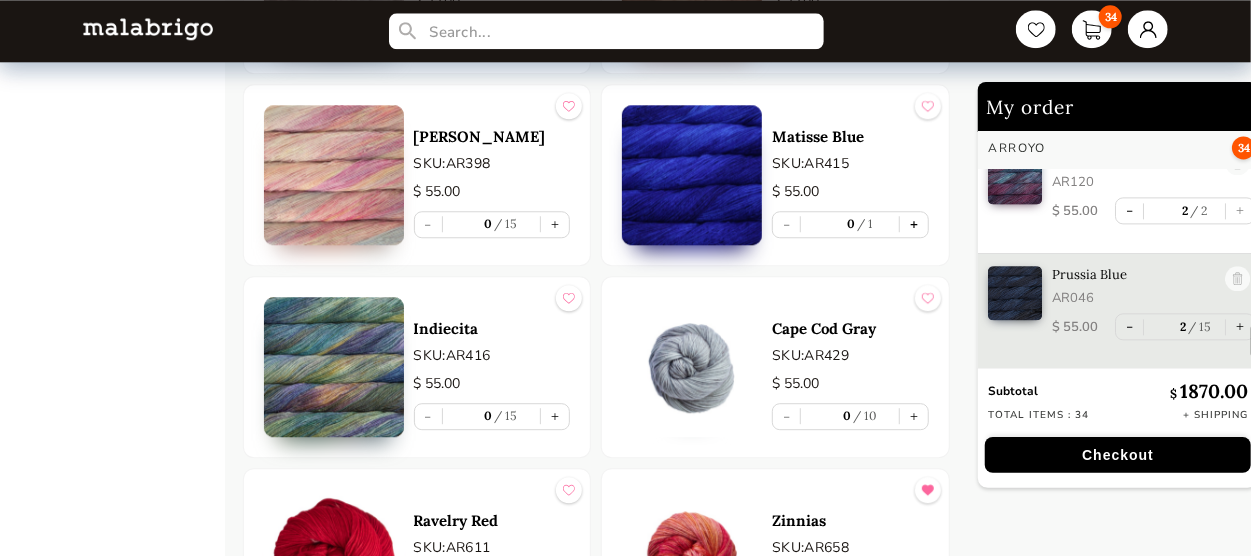 click on "+" at bounding box center [914, 224] 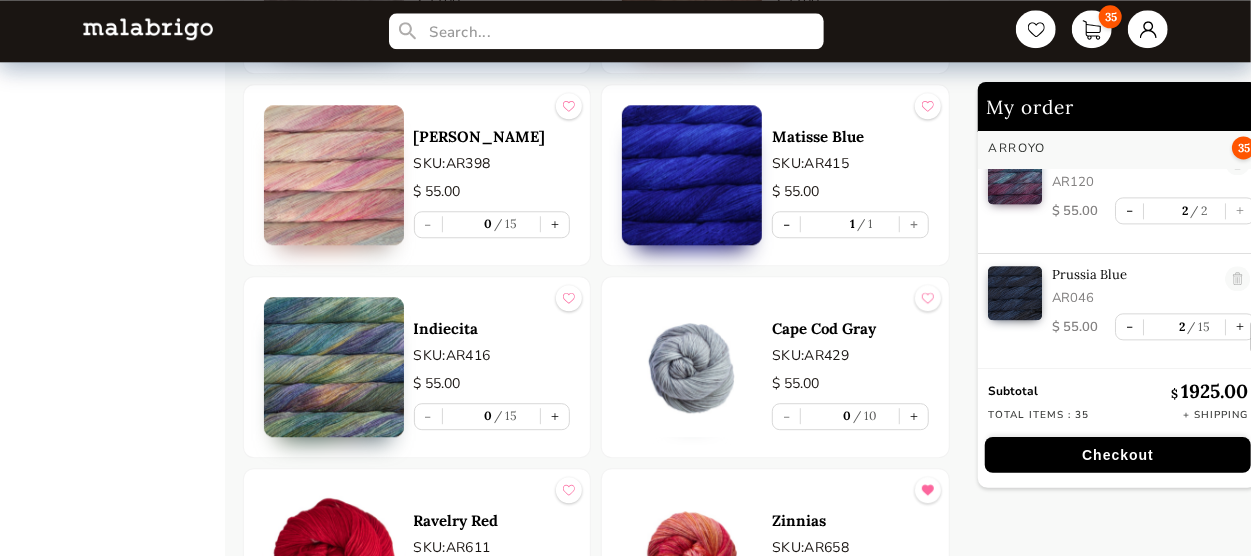 scroll, scrollTop: 2343, scrollLeft: 0, axis: vertical 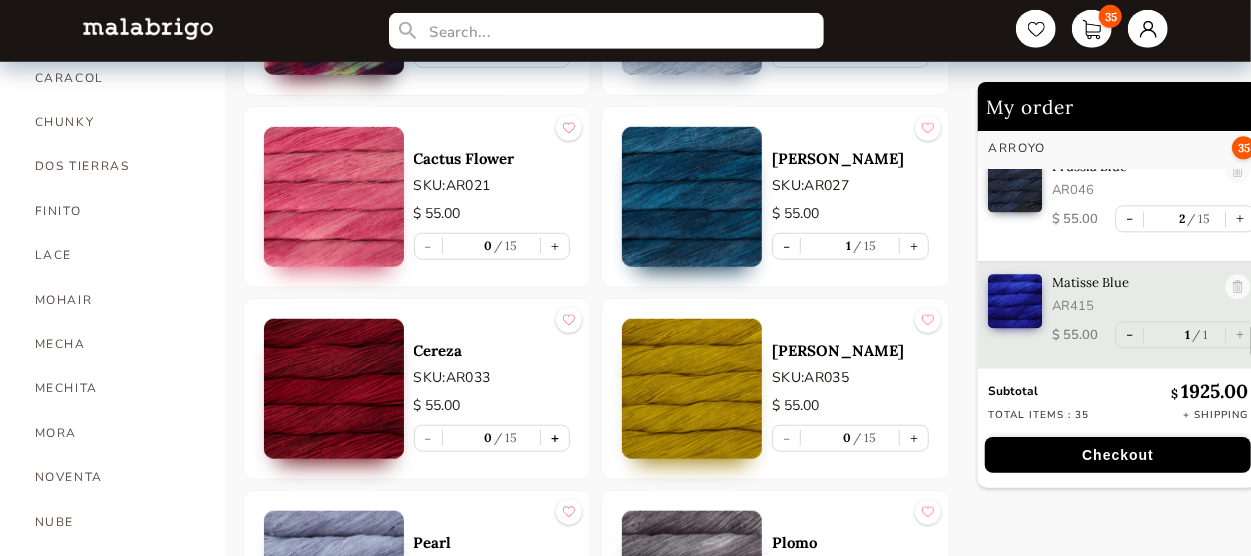 click on "+" at bounding box center [555, 438] 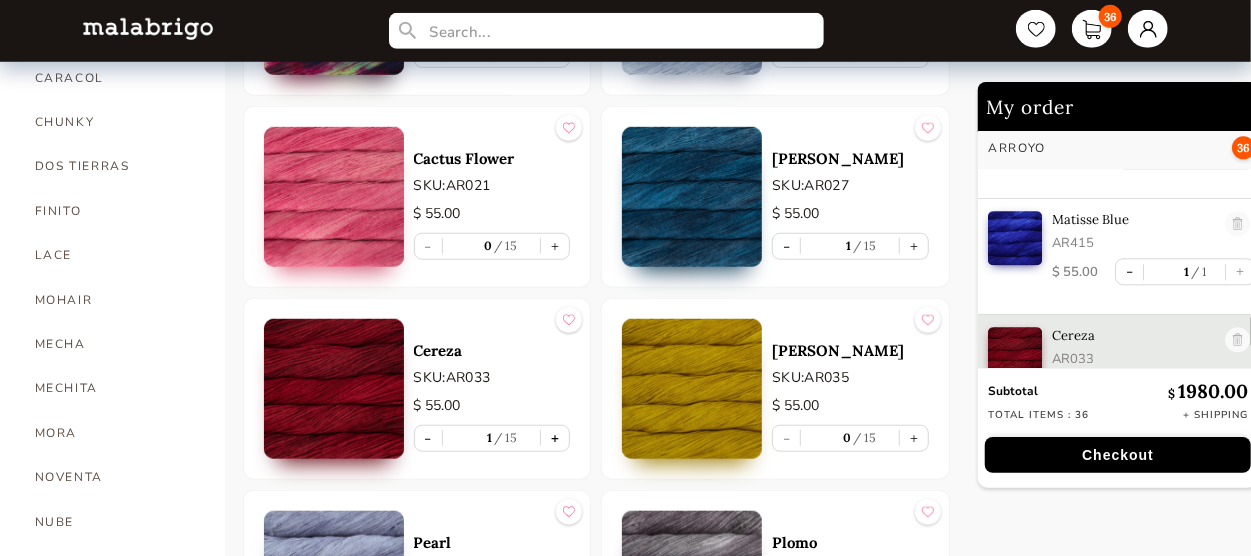 click on "+" at bounding box center [555, 438] 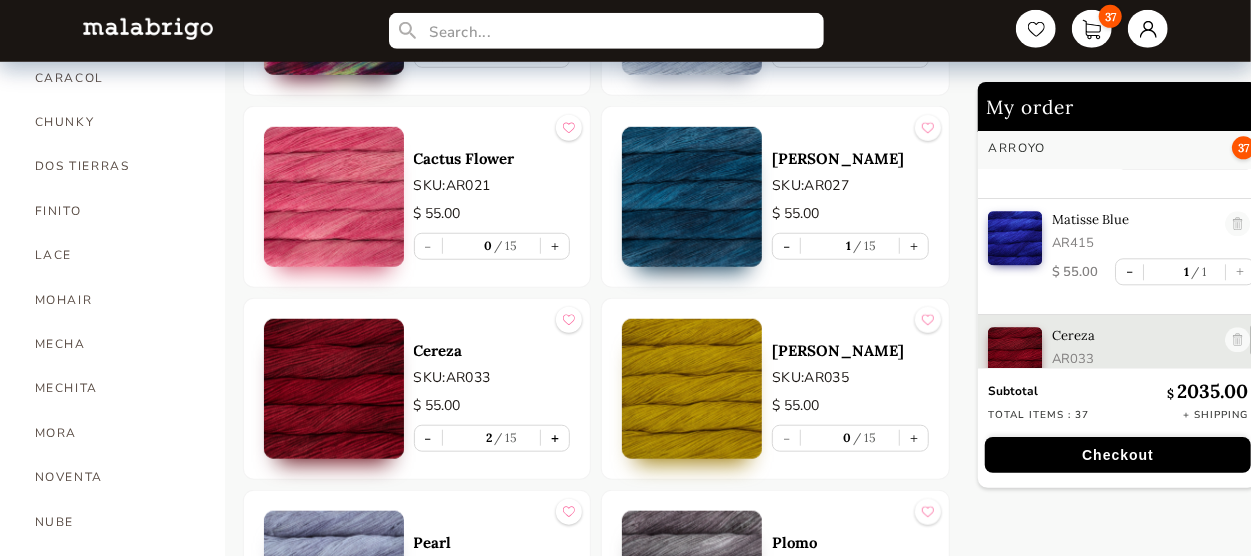 scroll, scrollTop: 2467, scrollLeft: 0, axis: vertical 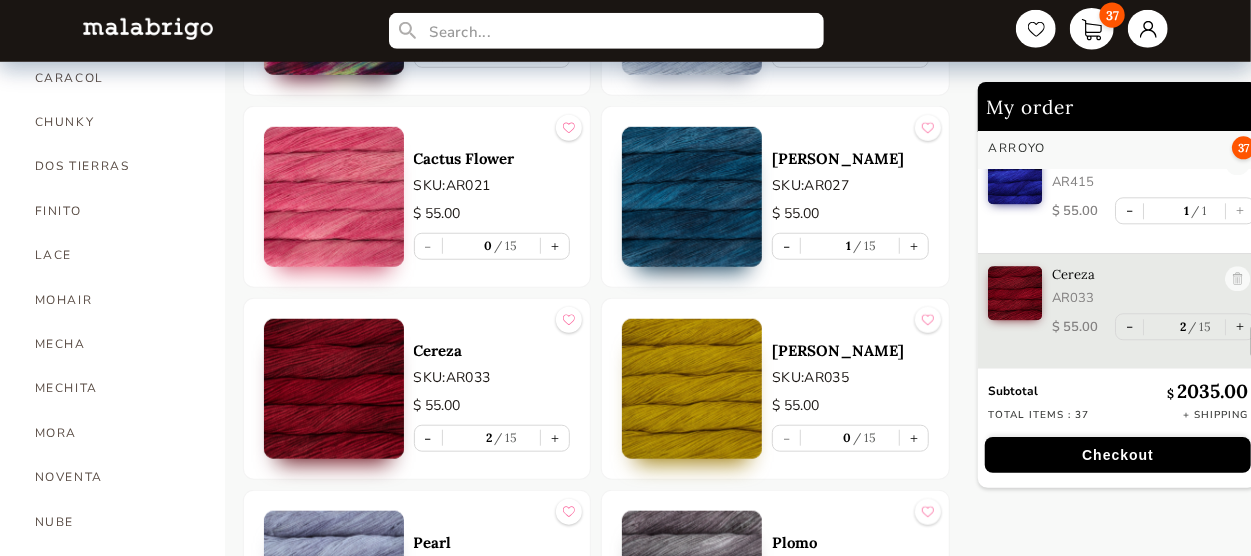 click on "37" at bounding box center [1092, 29] 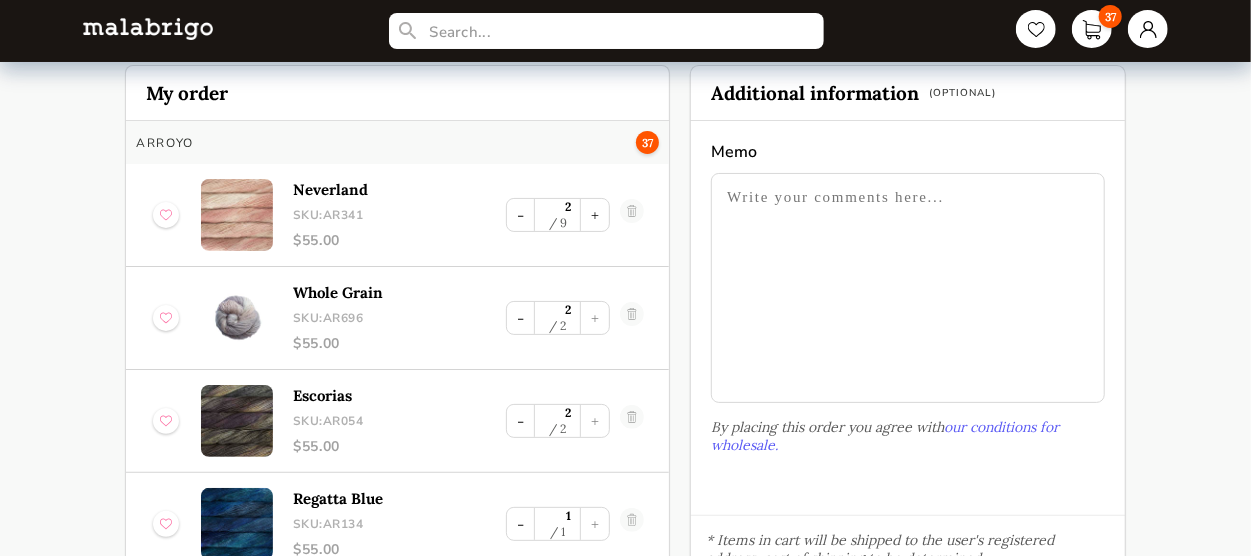 scroll, scrollTop: 0, scrollLeft: 0, axis: both 